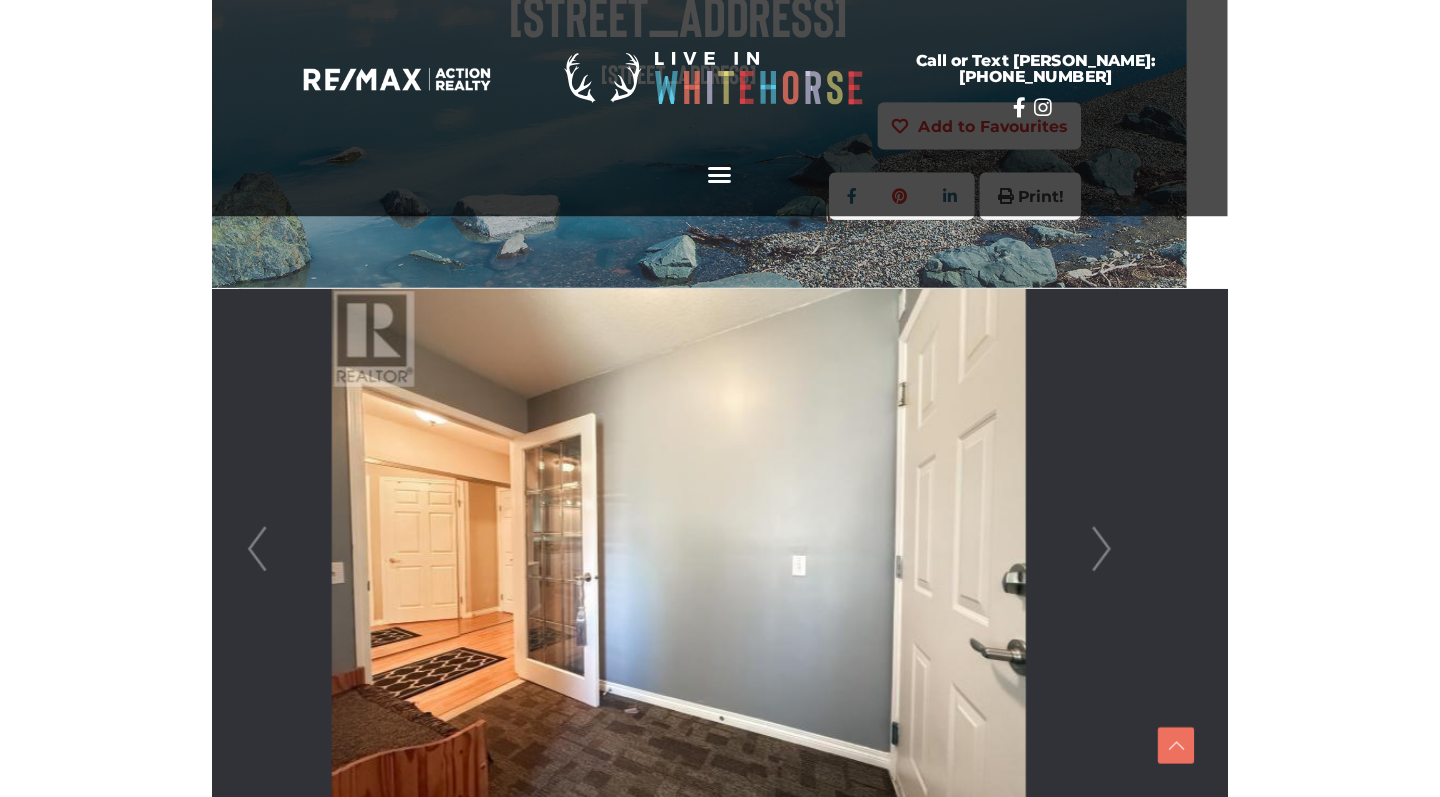 scroll, scrollTop: 0, scrollLeft: 0, axis: both 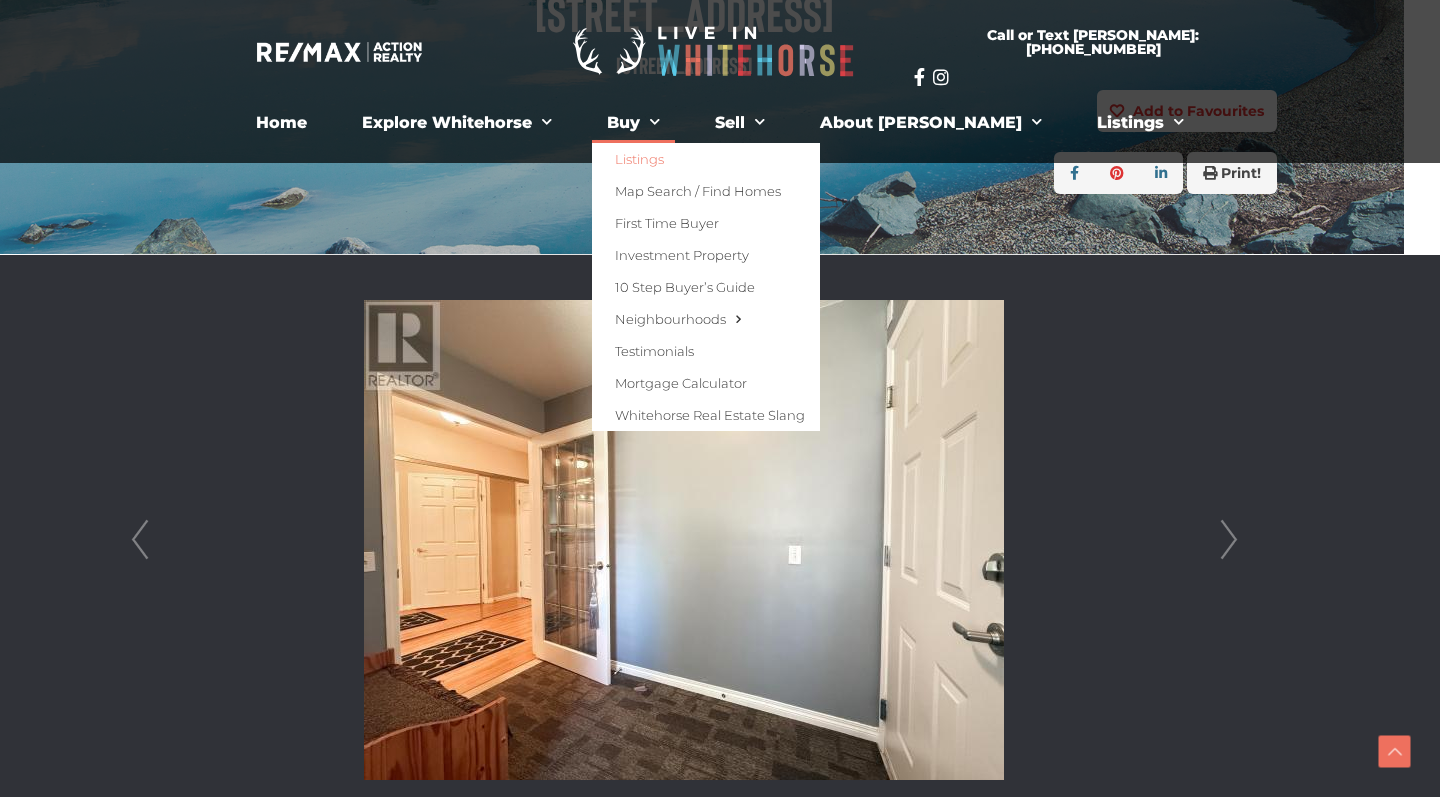 click on "Listings" 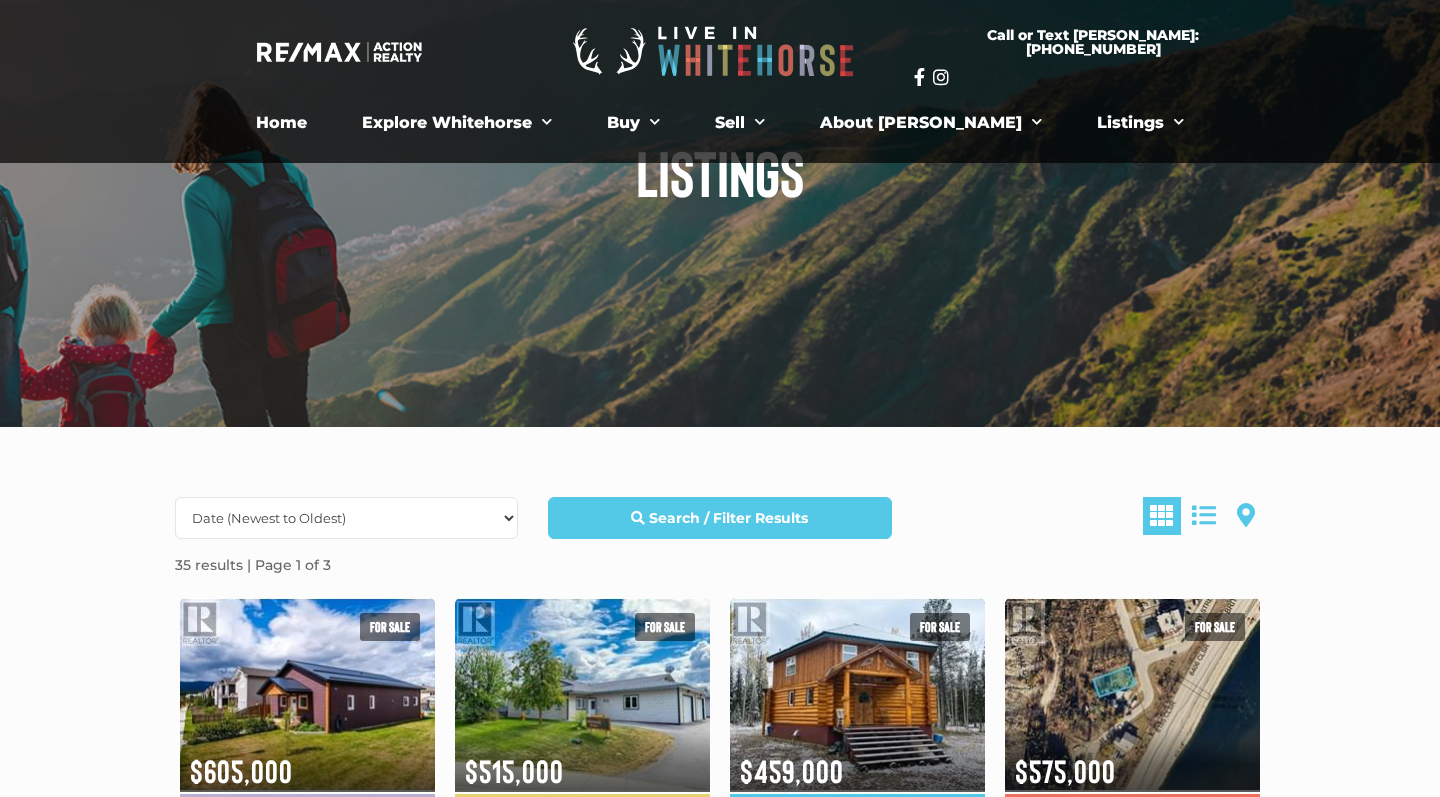 scroll, scrollTop: 143, scrollLeft: 0, axis: vertical 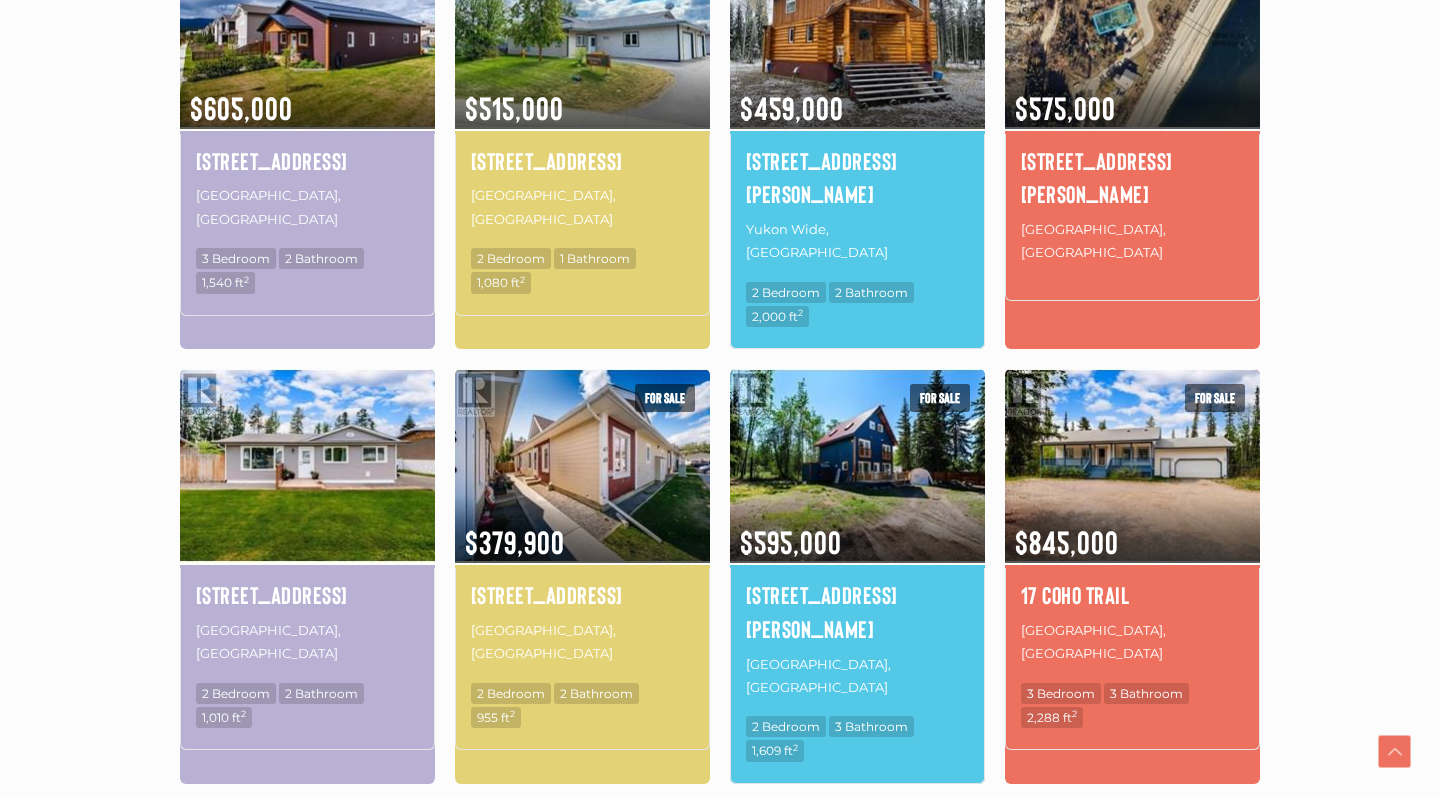 click at bounding box center (307, 465) 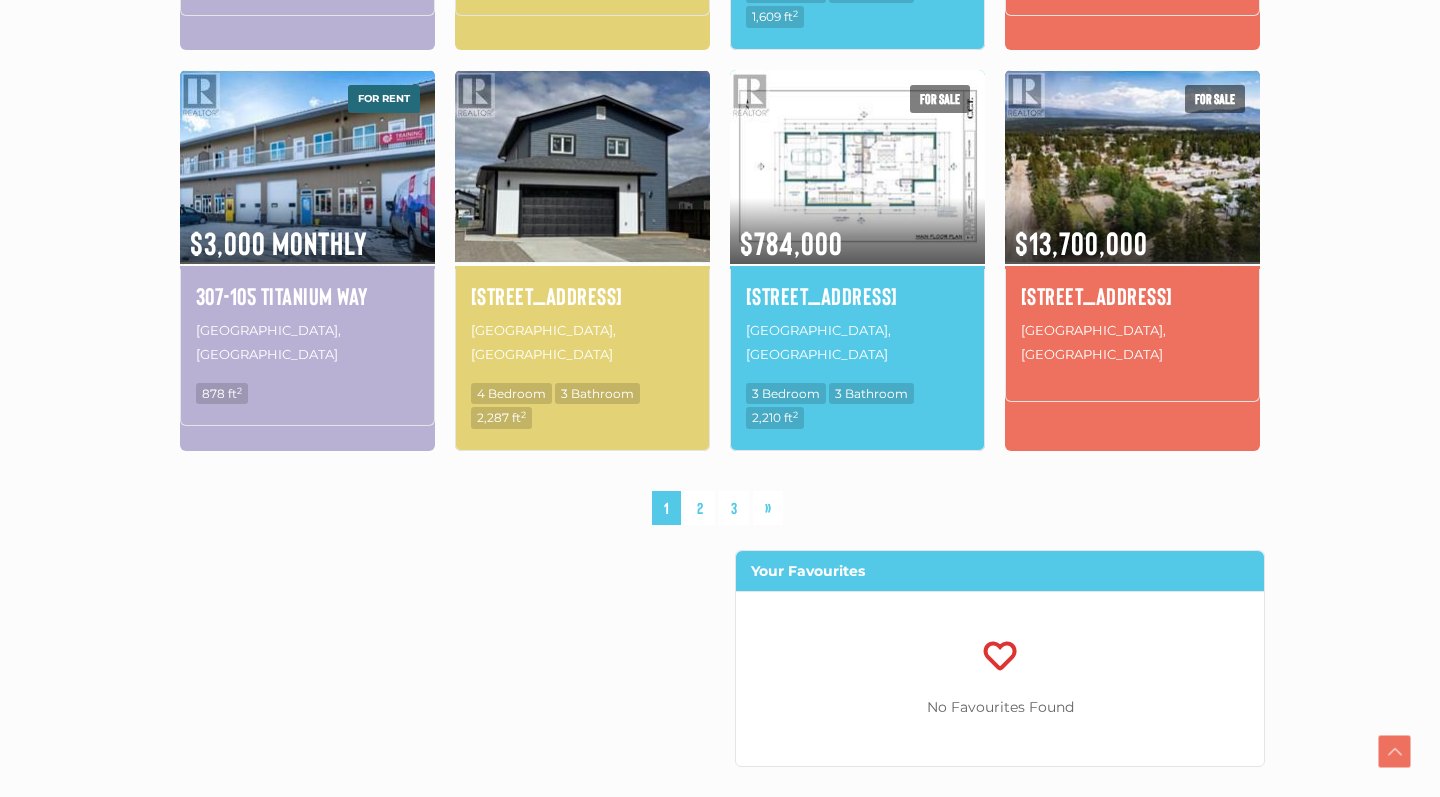 scroll, scrollTop: 1543, scrollLeft: 0, axis: vertical 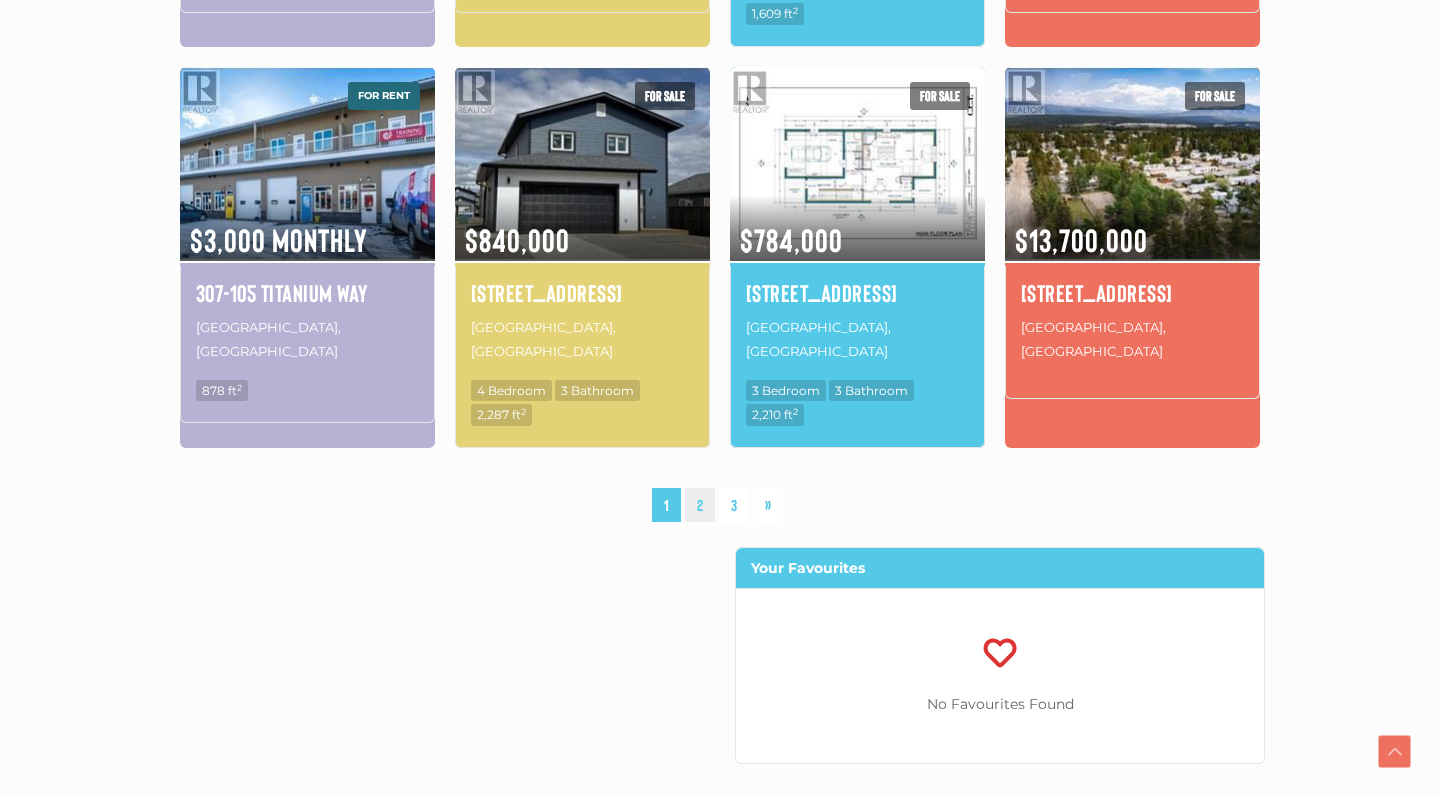click on "2" at bounding box center (700, 505) 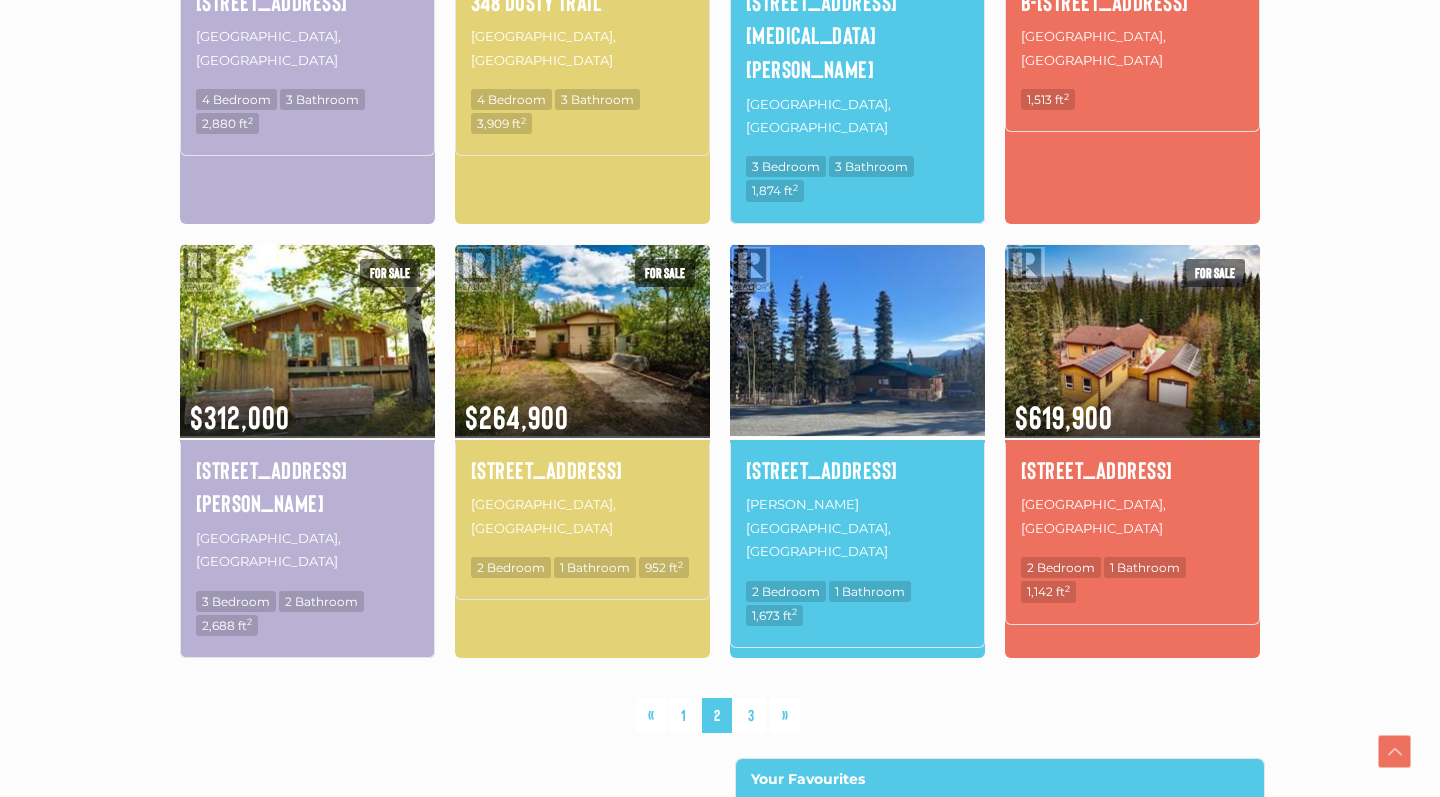 scroll, scrollTop: 1428, scrollLeft: 0, axis: vertical 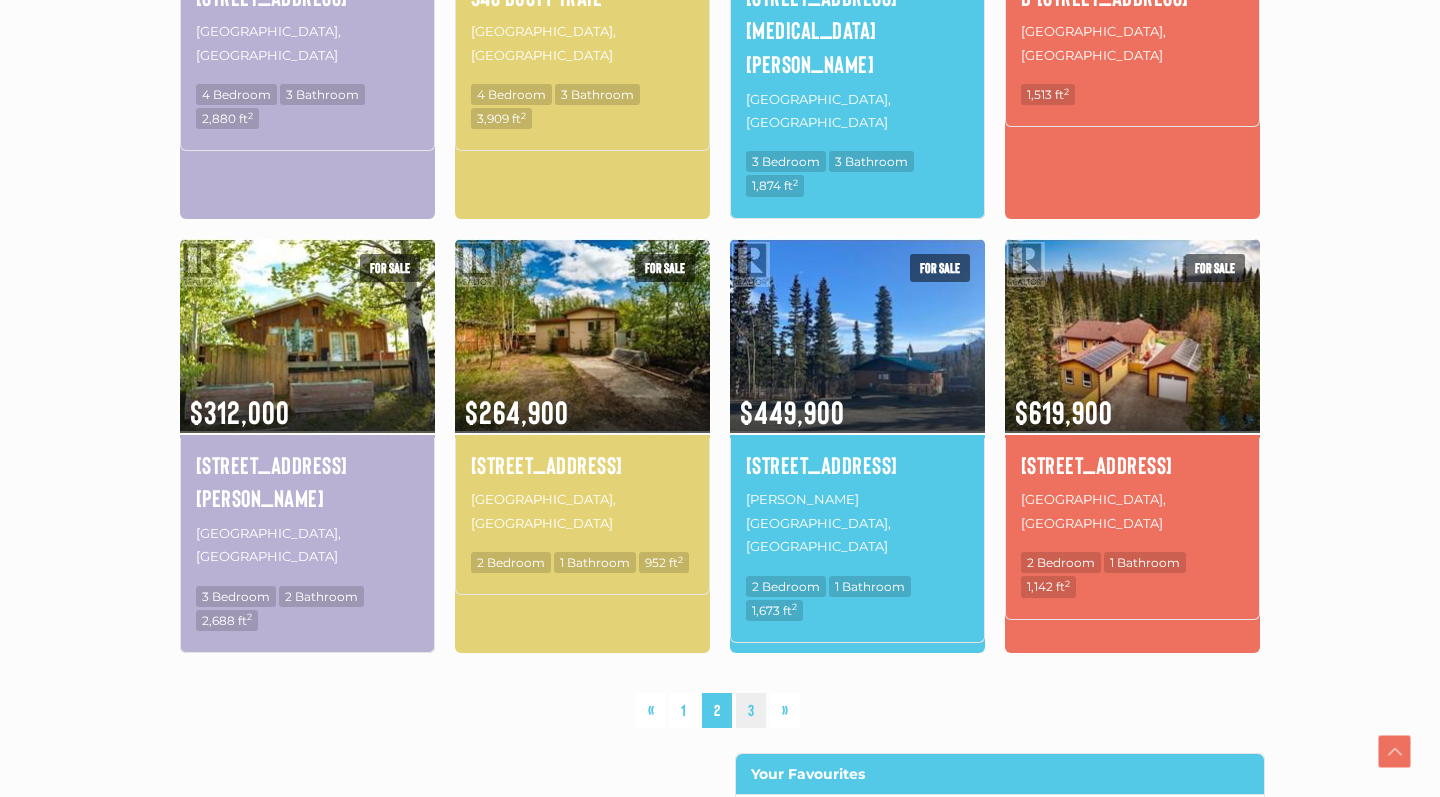 click on "3" at bounding box center [751, 710] 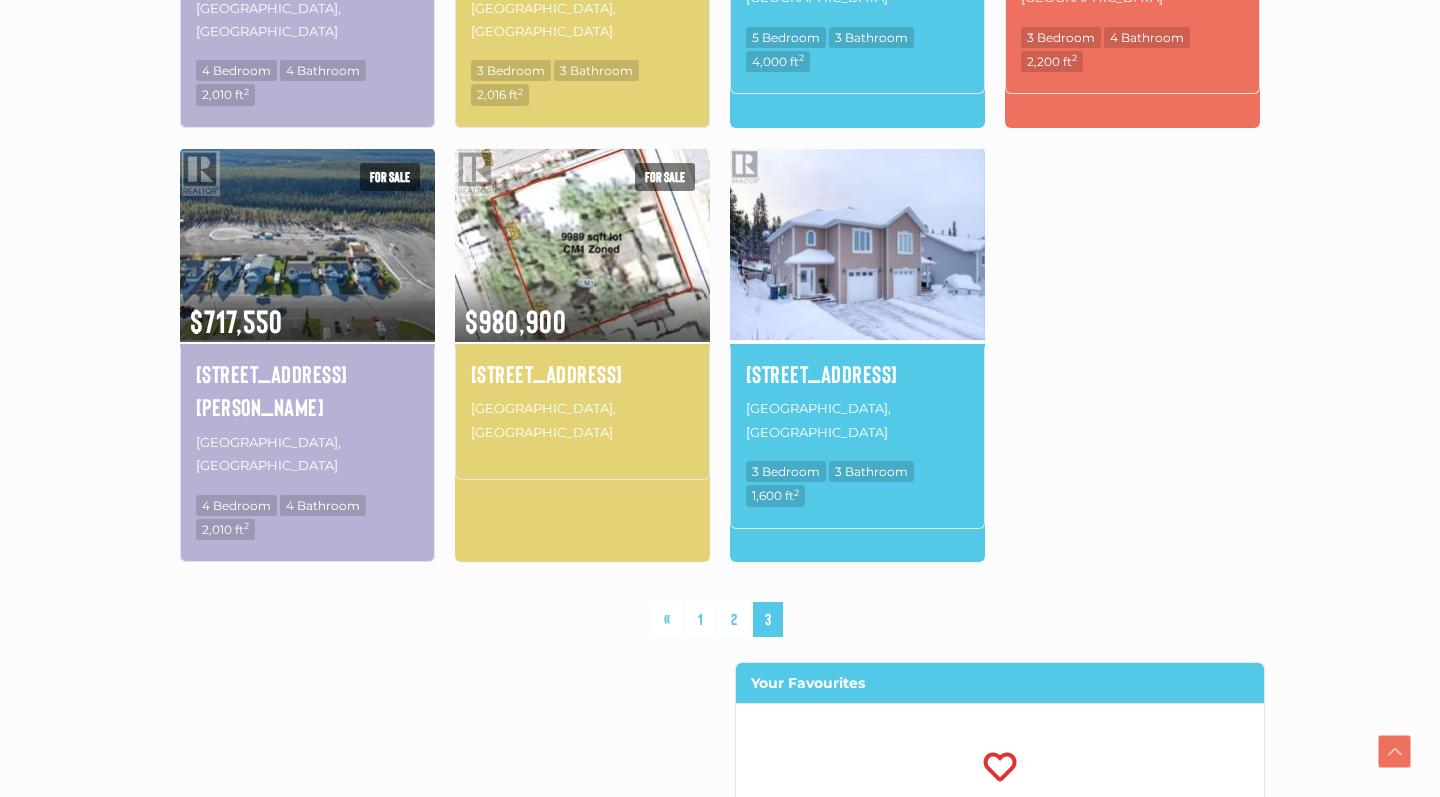 scroll, scrollTop: 1477, scrollLeft: 0, axis: vertical 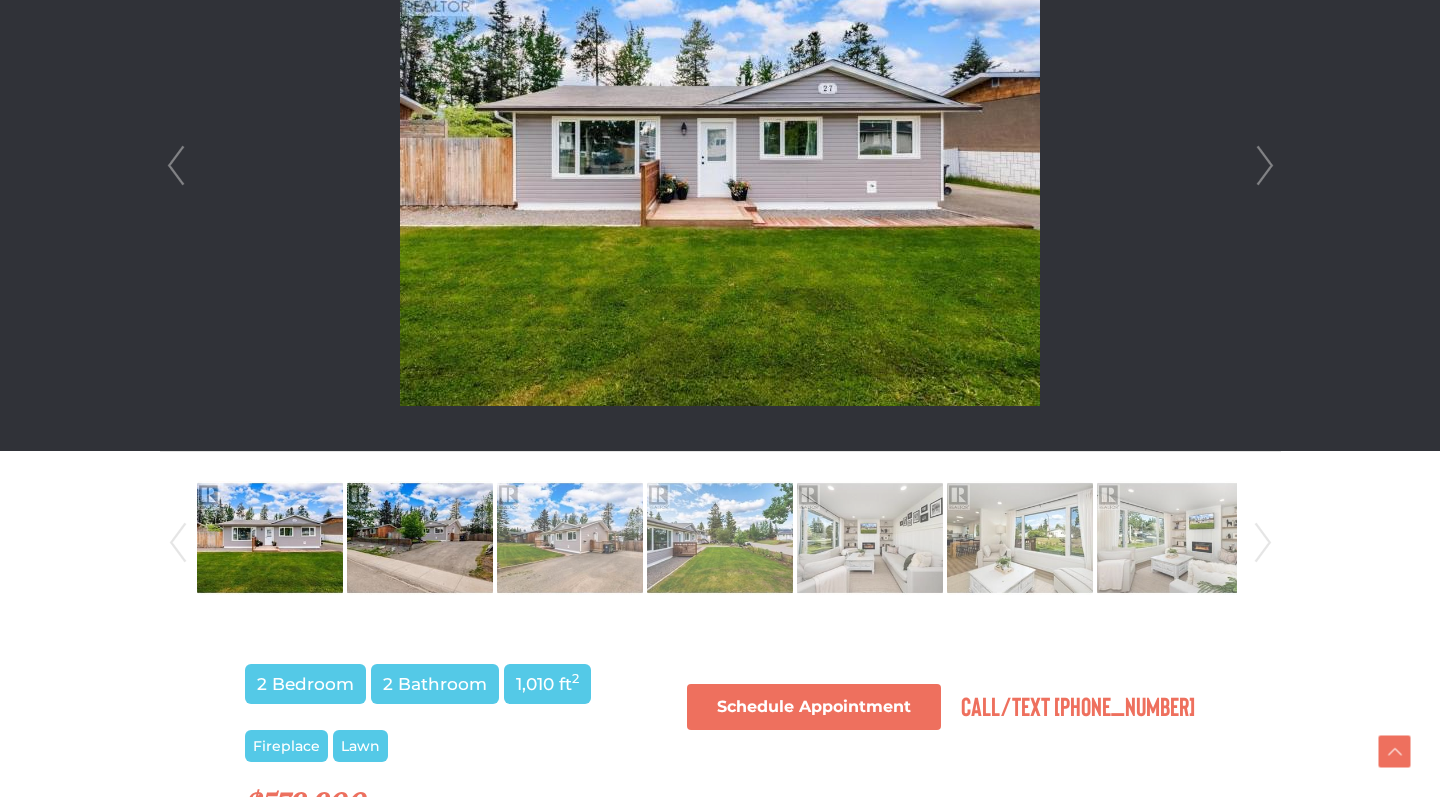 click at bounding box center (420, 538) 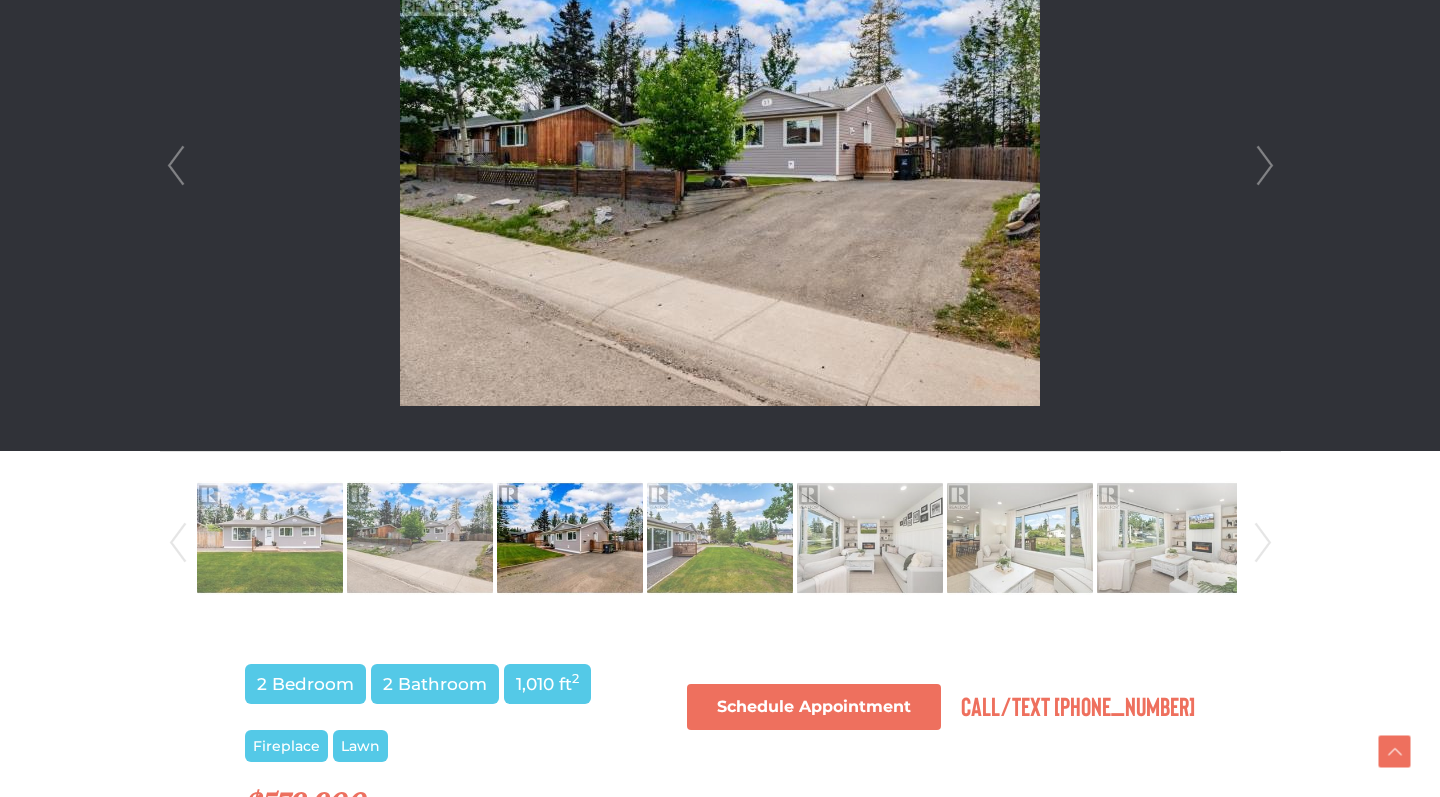 click at bounding box center (570, 538) 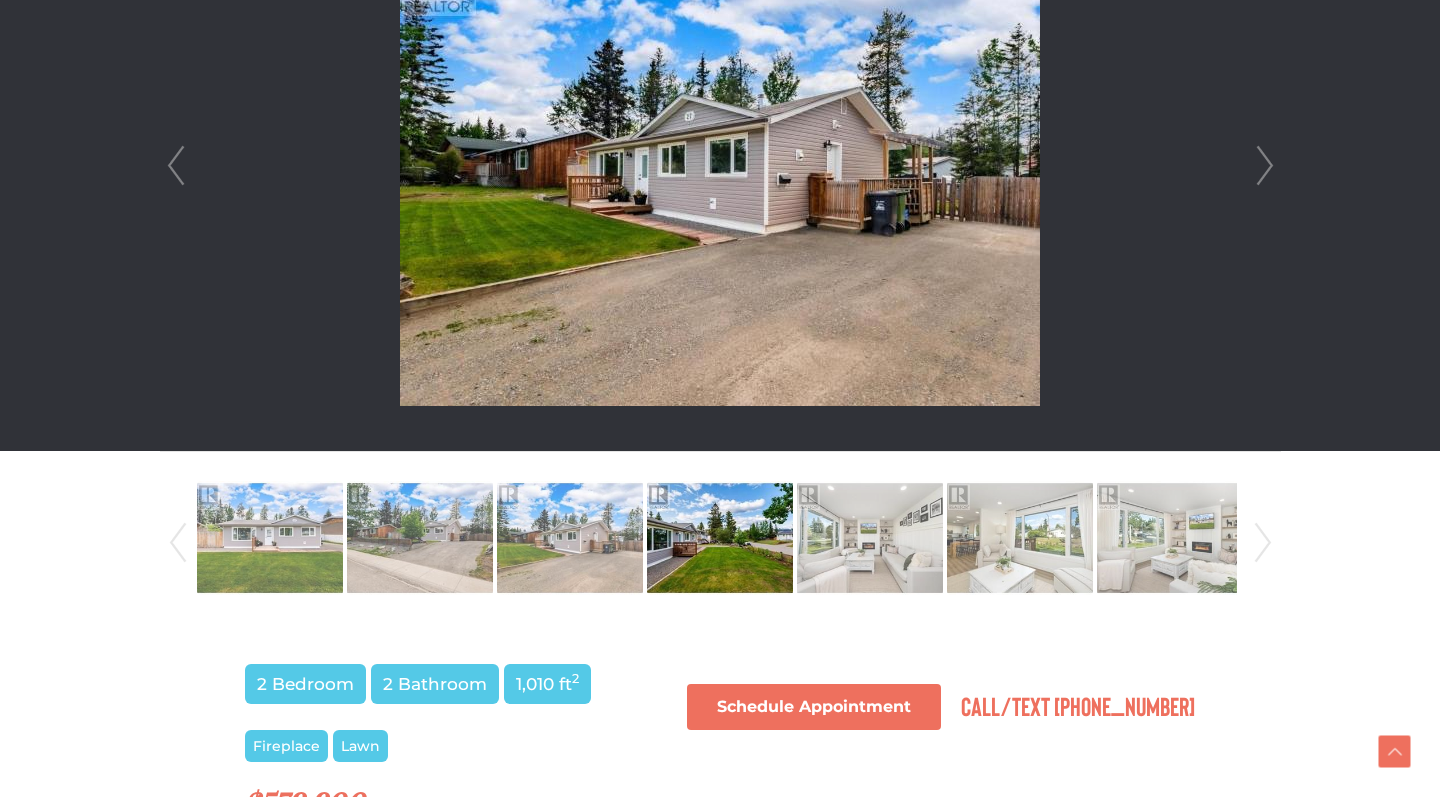 click at bounding box center (720, 538) 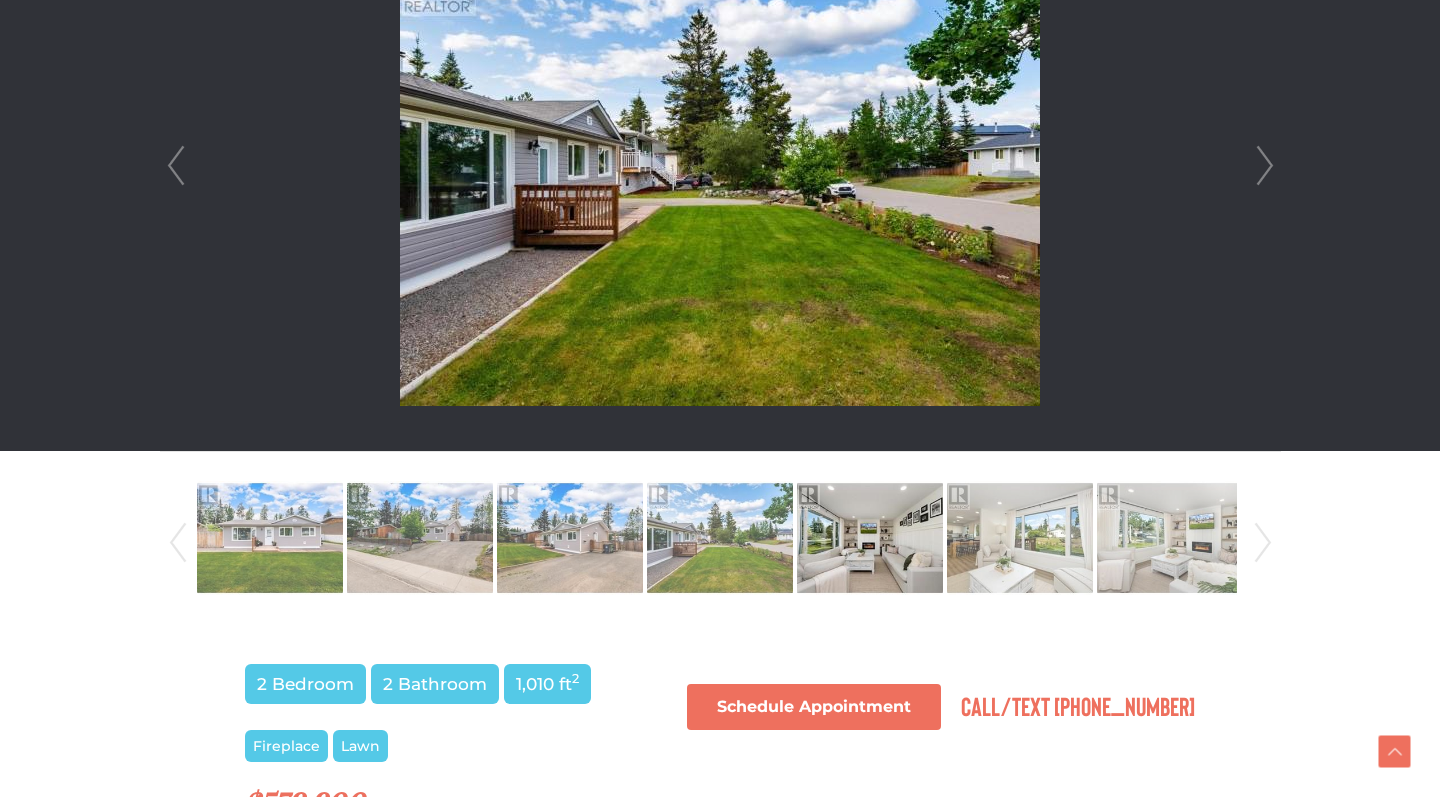 click at bounding box center (870, 538) 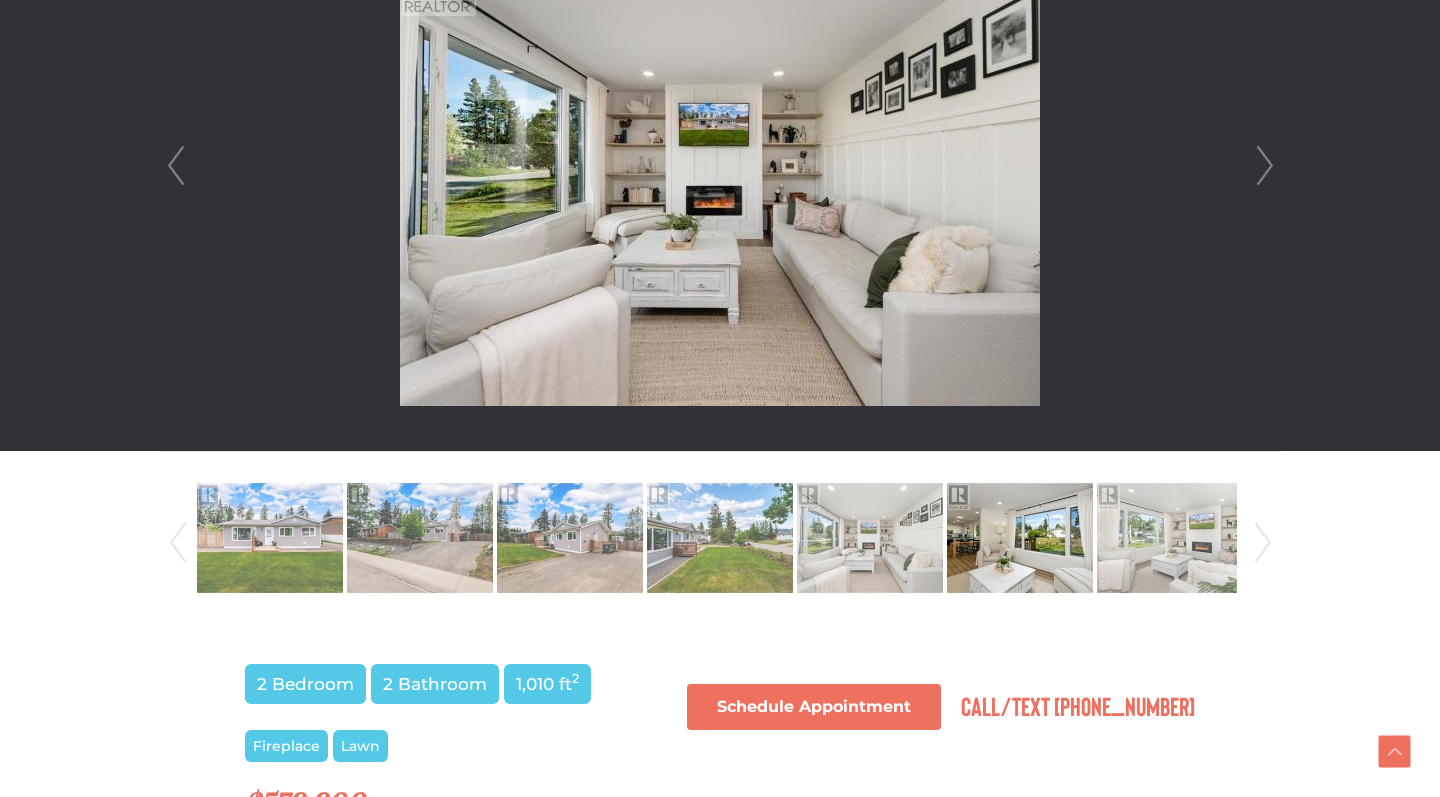 click at bounding box center (1020, 538) 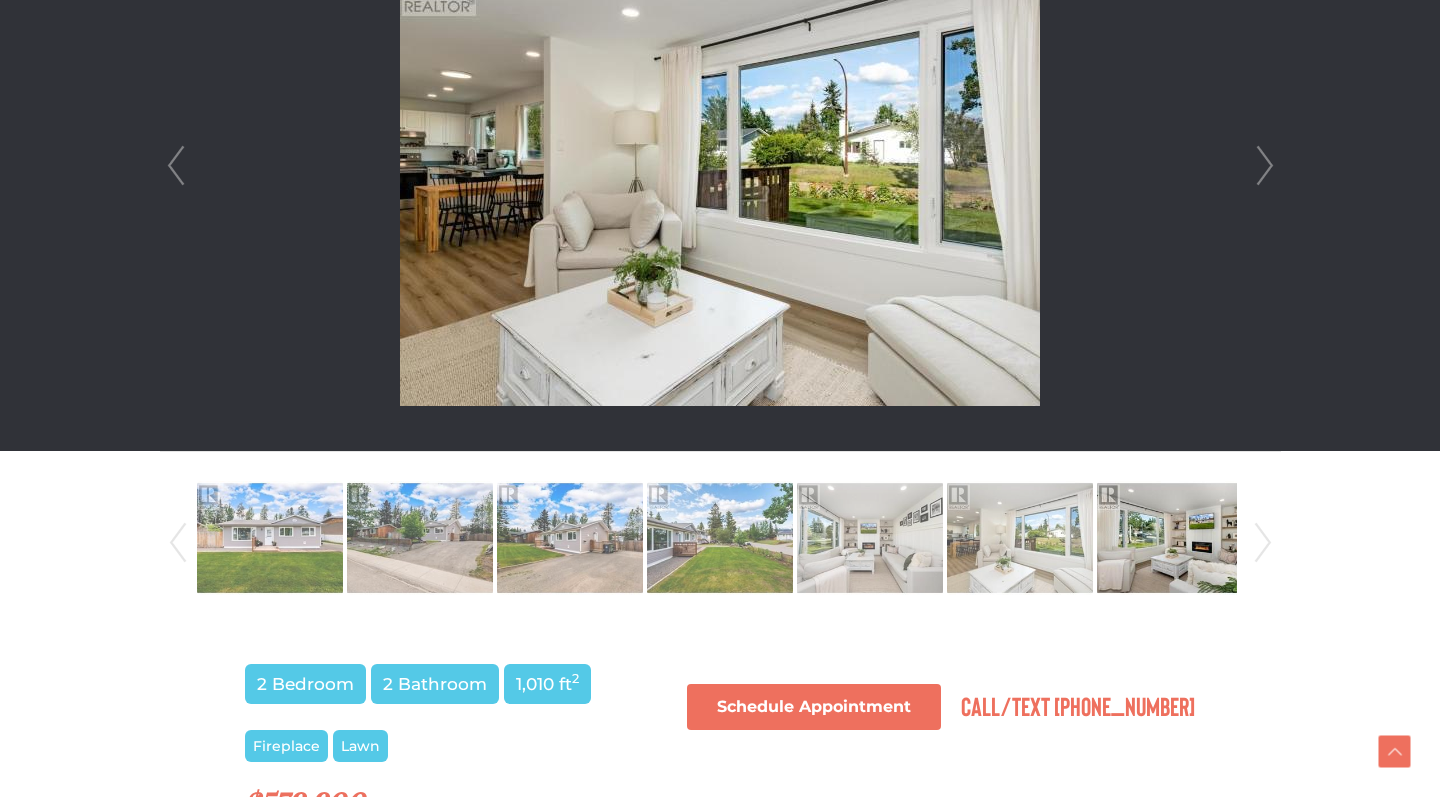click at bounding box center [1170, 538] 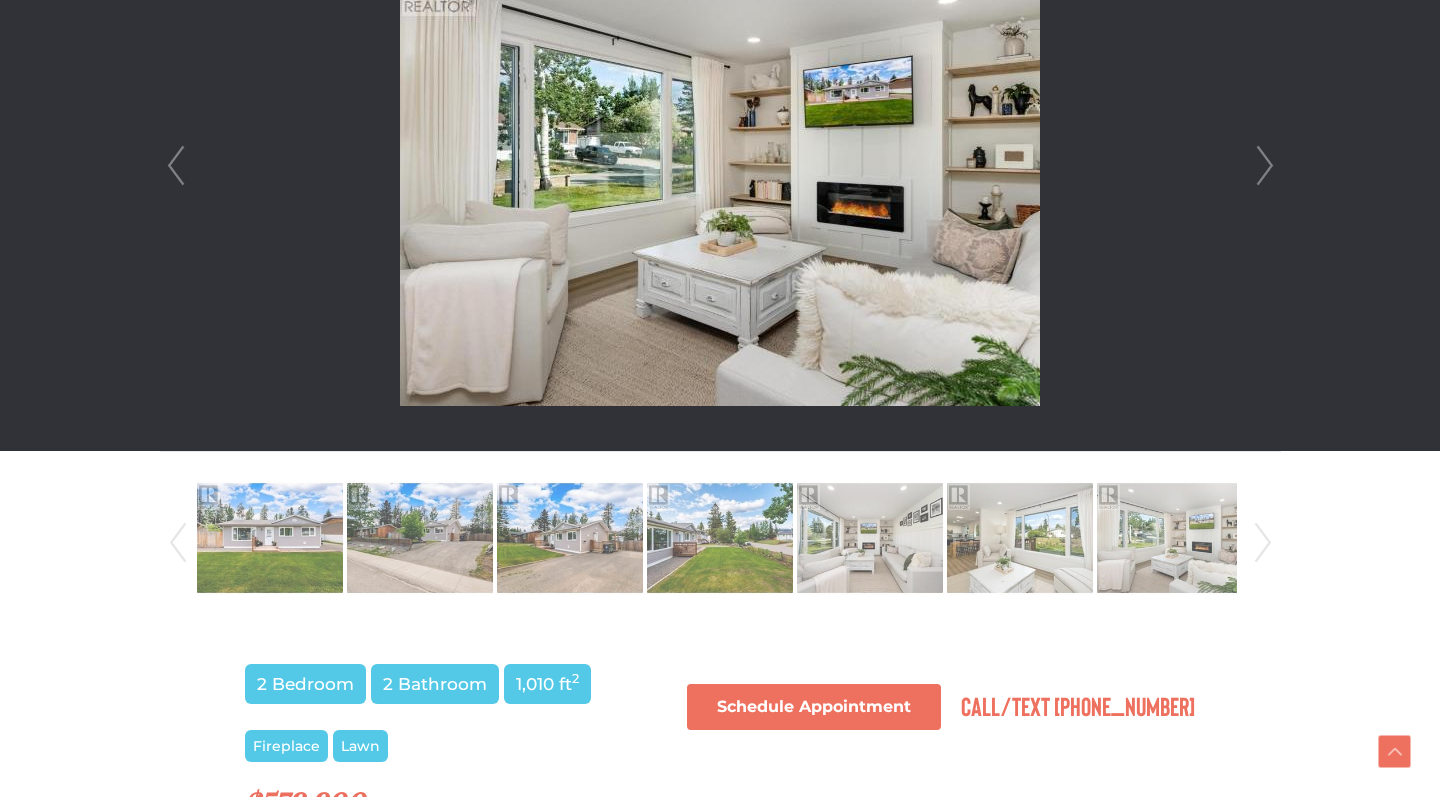 click on "Next" at bounding box center [1263, 543] 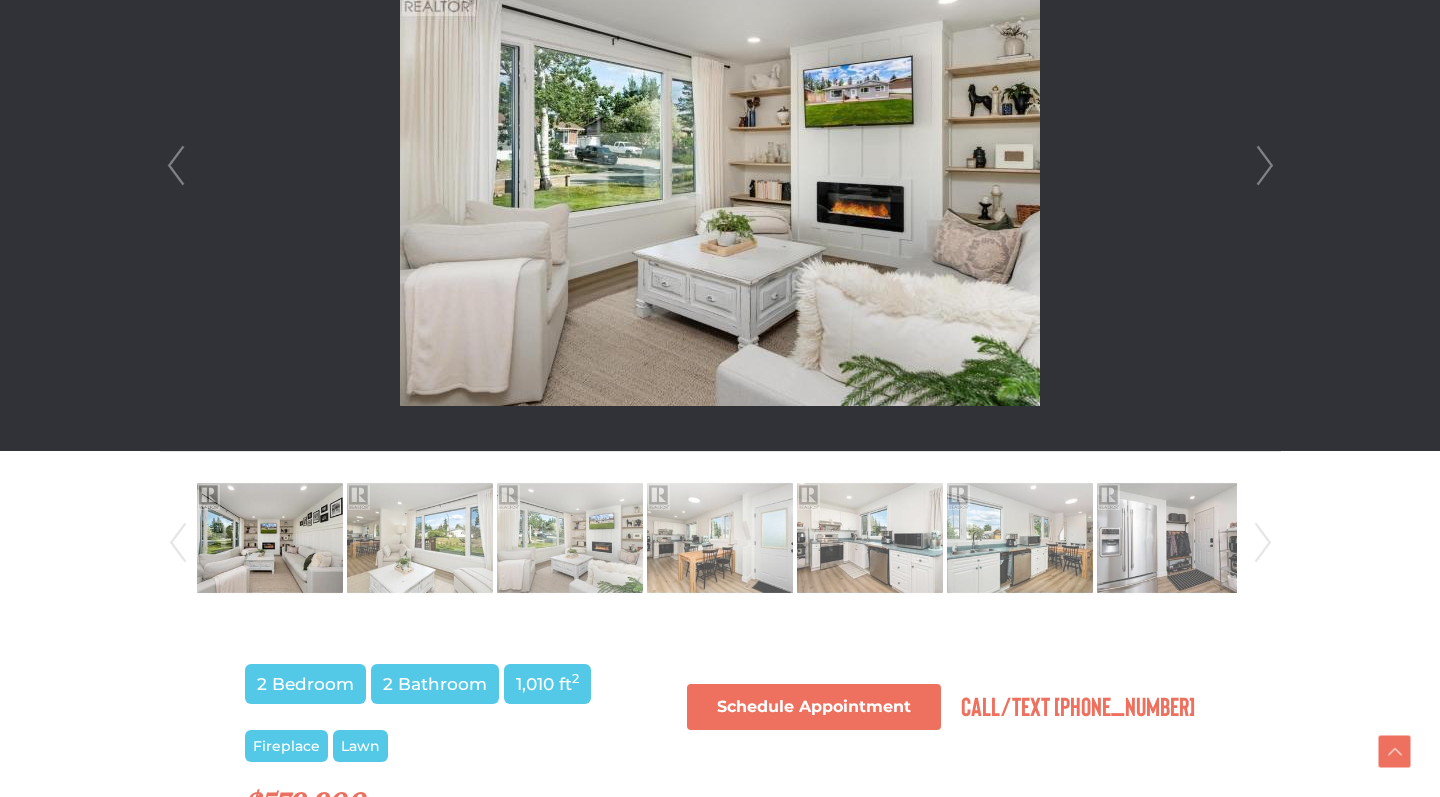 click at bounding box center (270, 538) 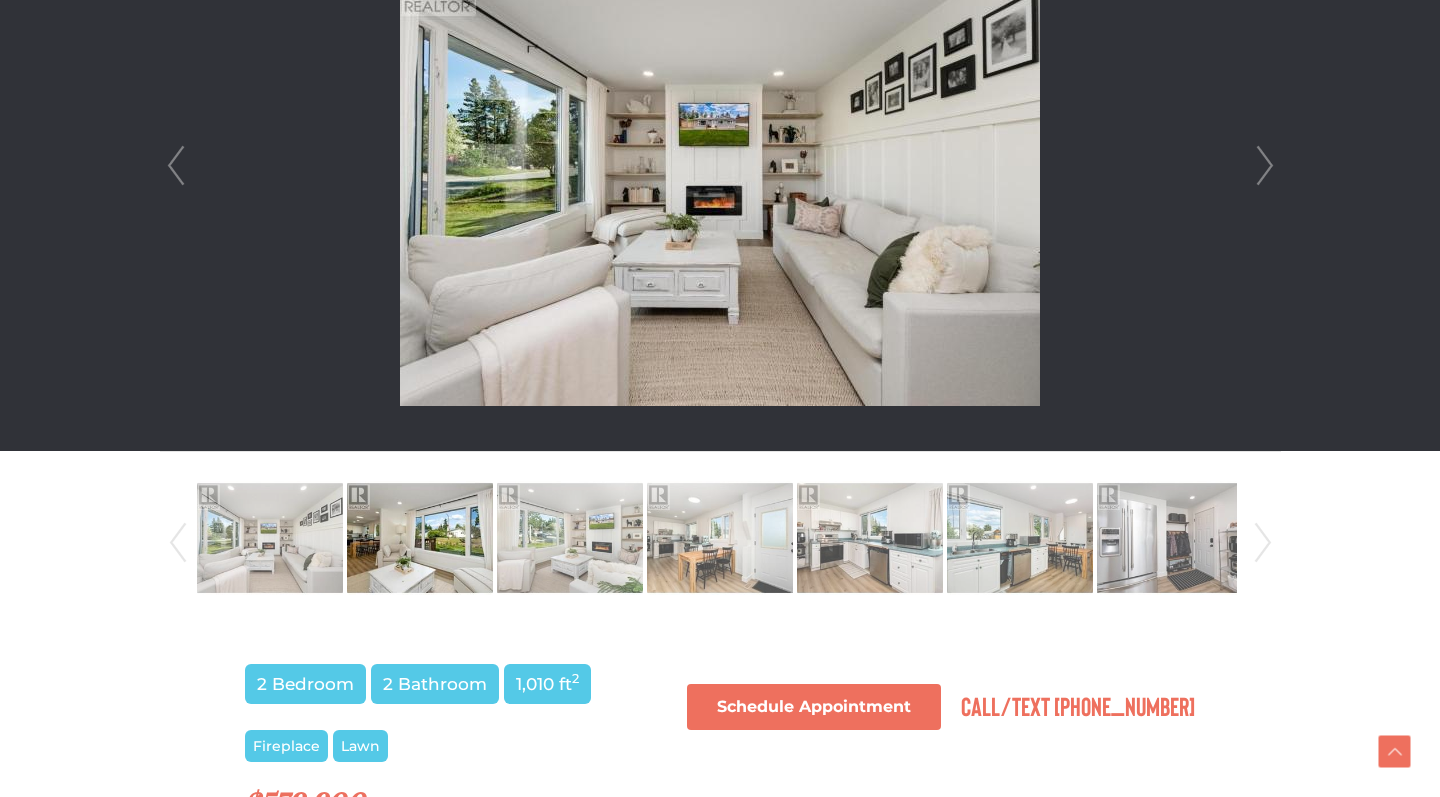 click at bounding box center (420, 538) 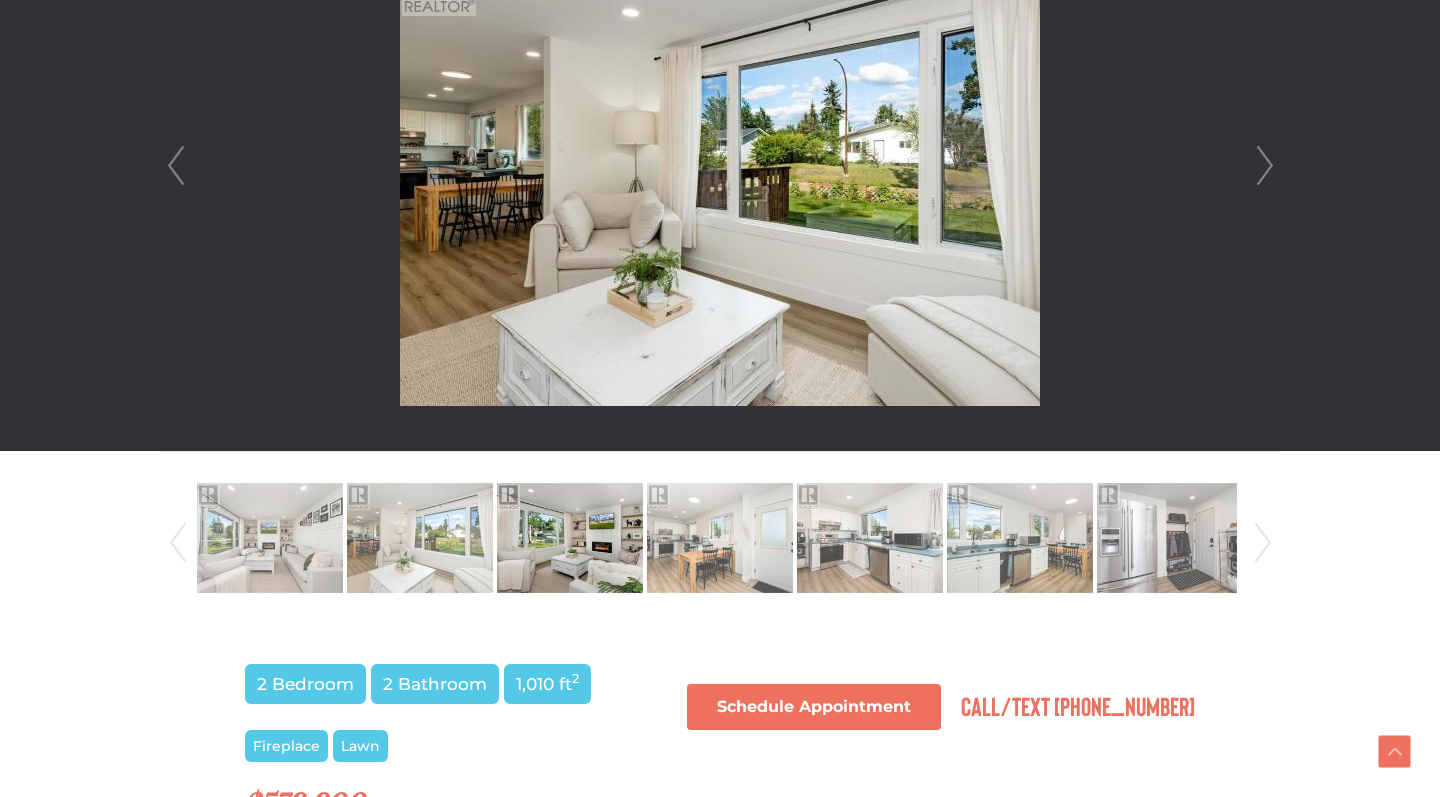 click at bounding box center (570, 538) 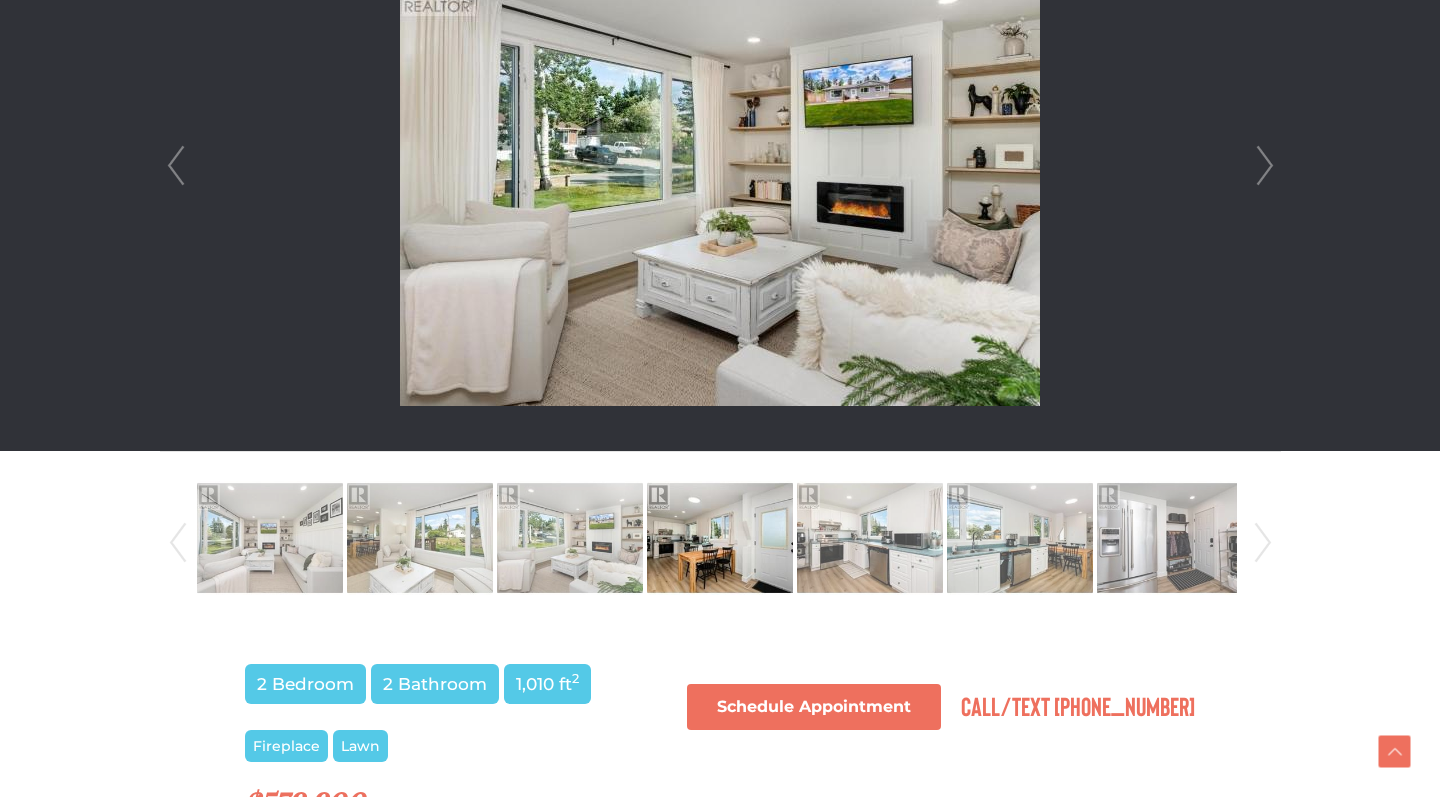 click at bounding box center [720, 538] 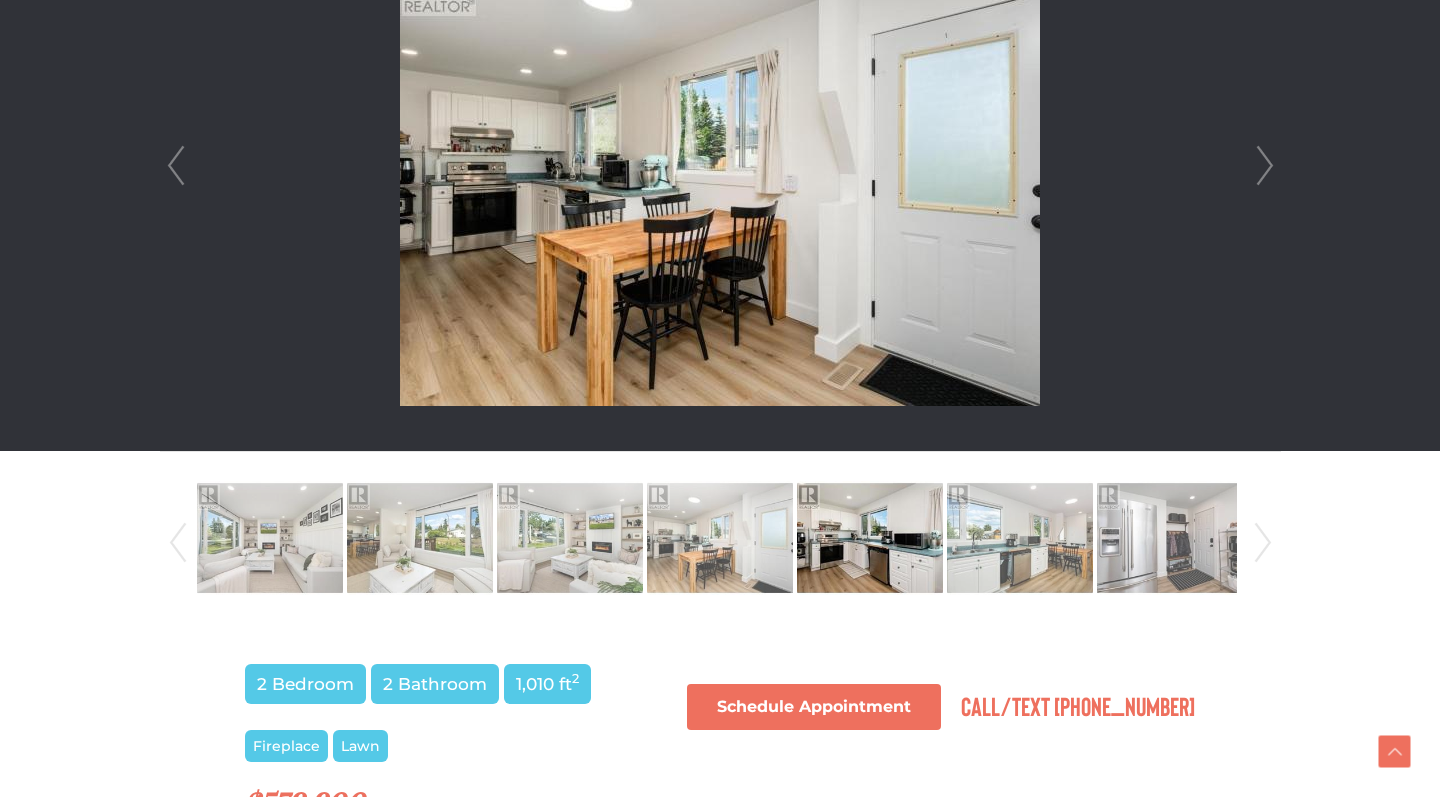 click at bounding box center [870, 538] 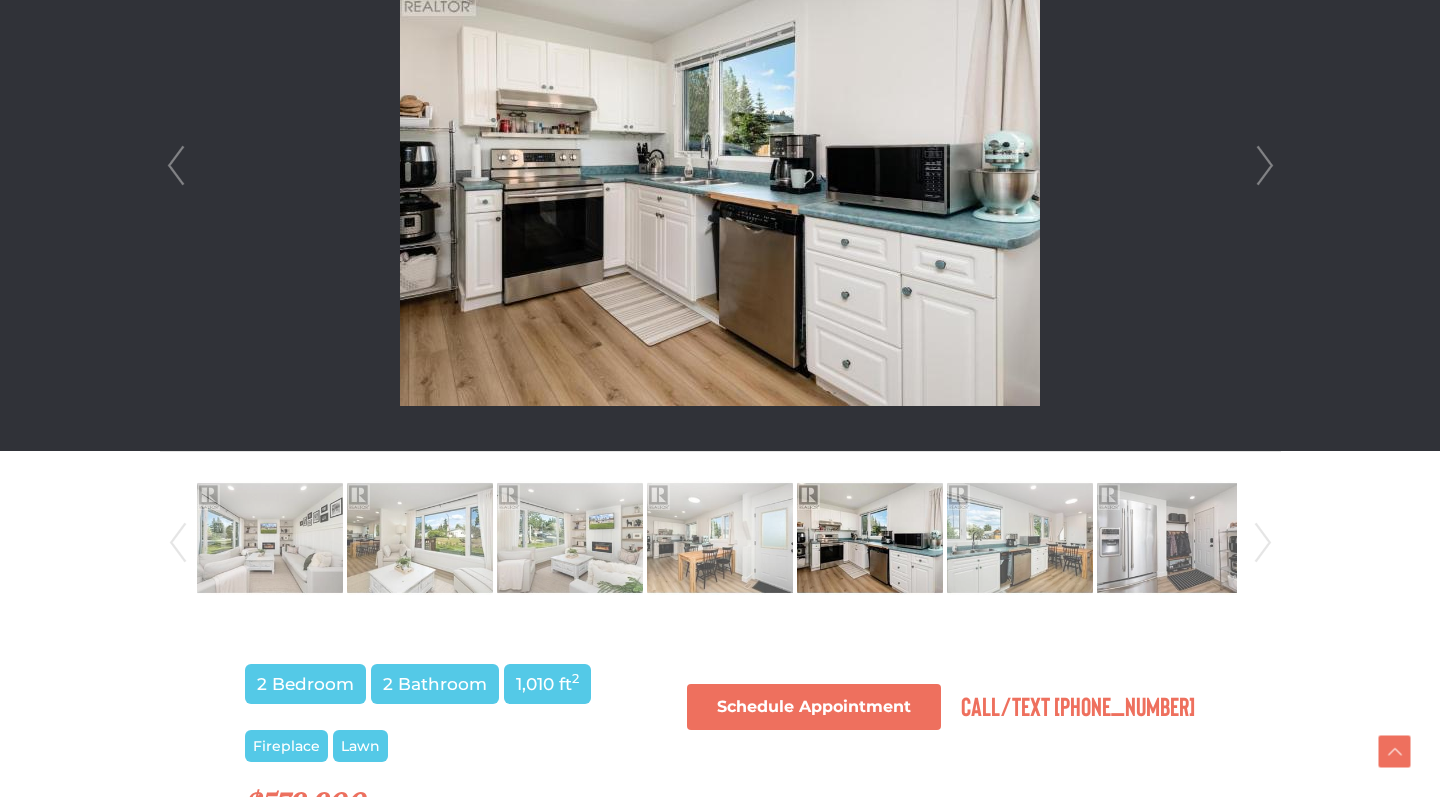 click at bounding box center (870, 538) 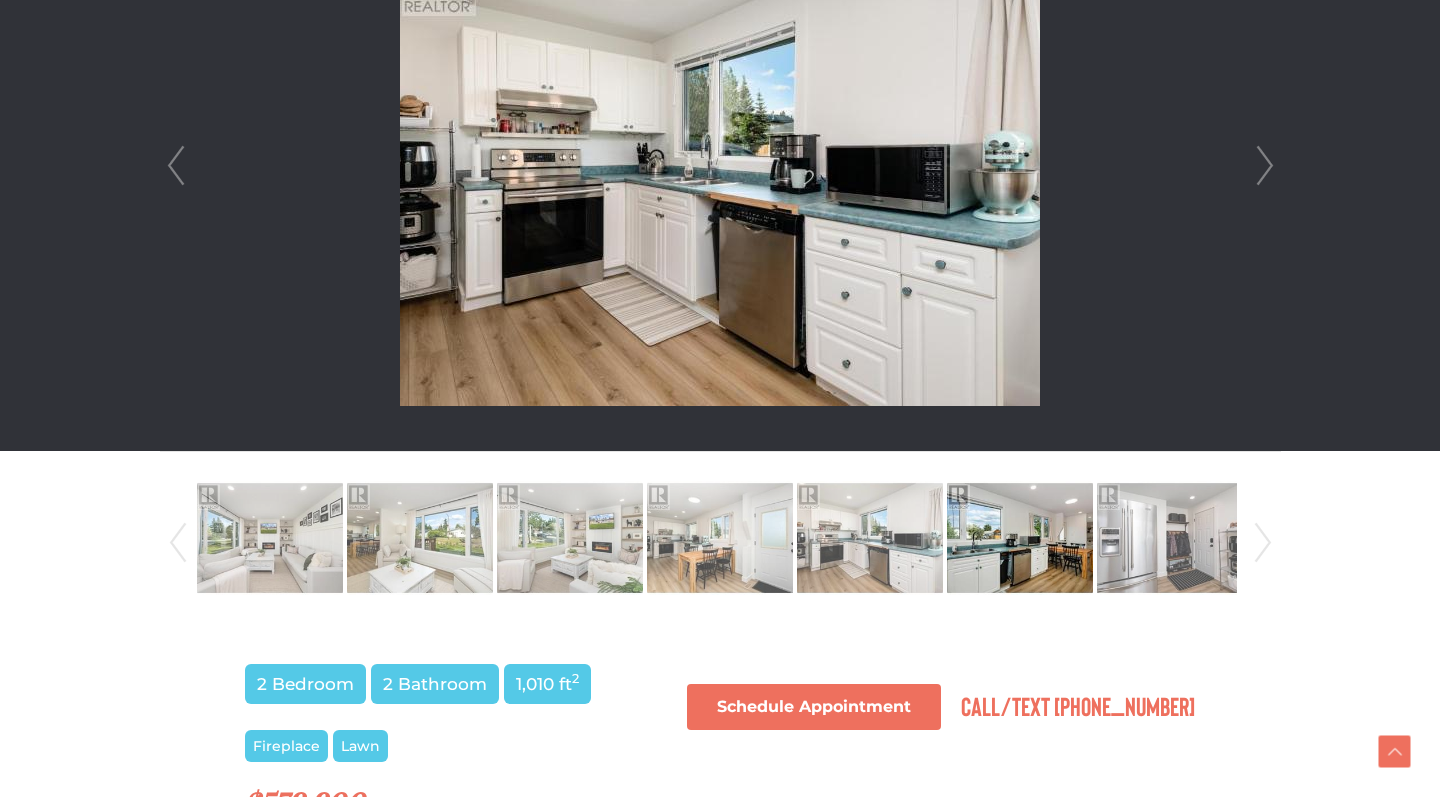 click at bounding box center [1020, 538] 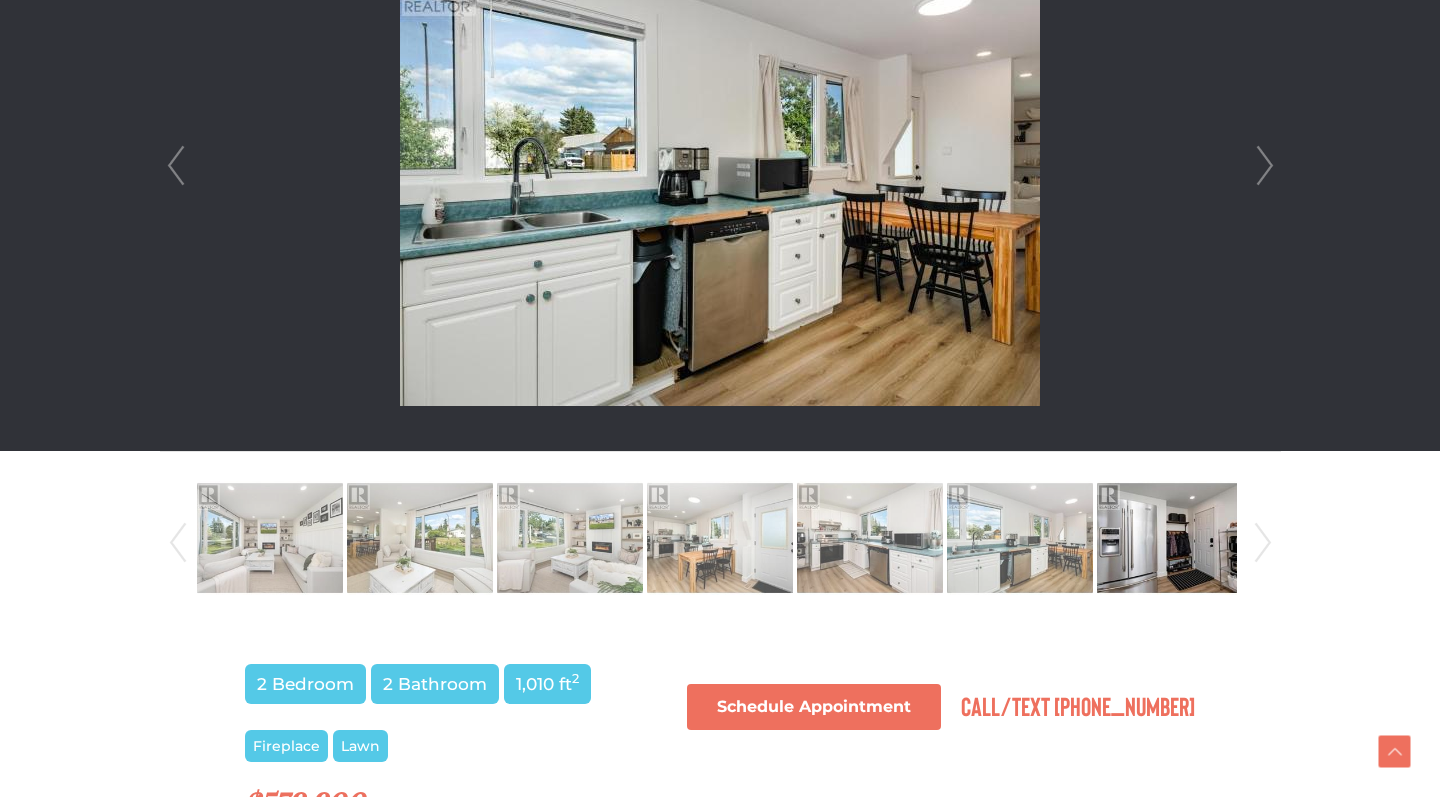 click at bounding box center [1170, 538] 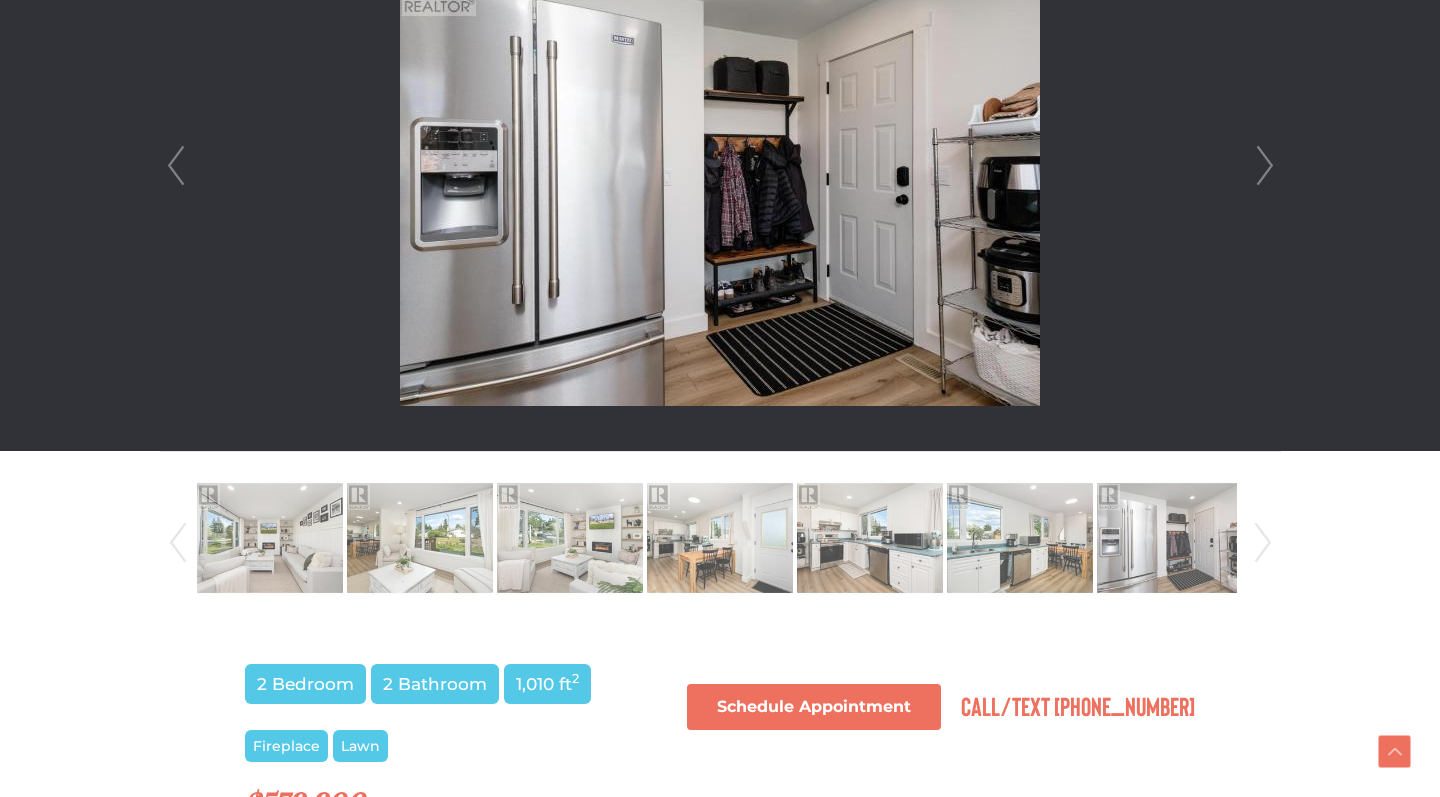 click on "Next" at bounding box center [1263, 543] 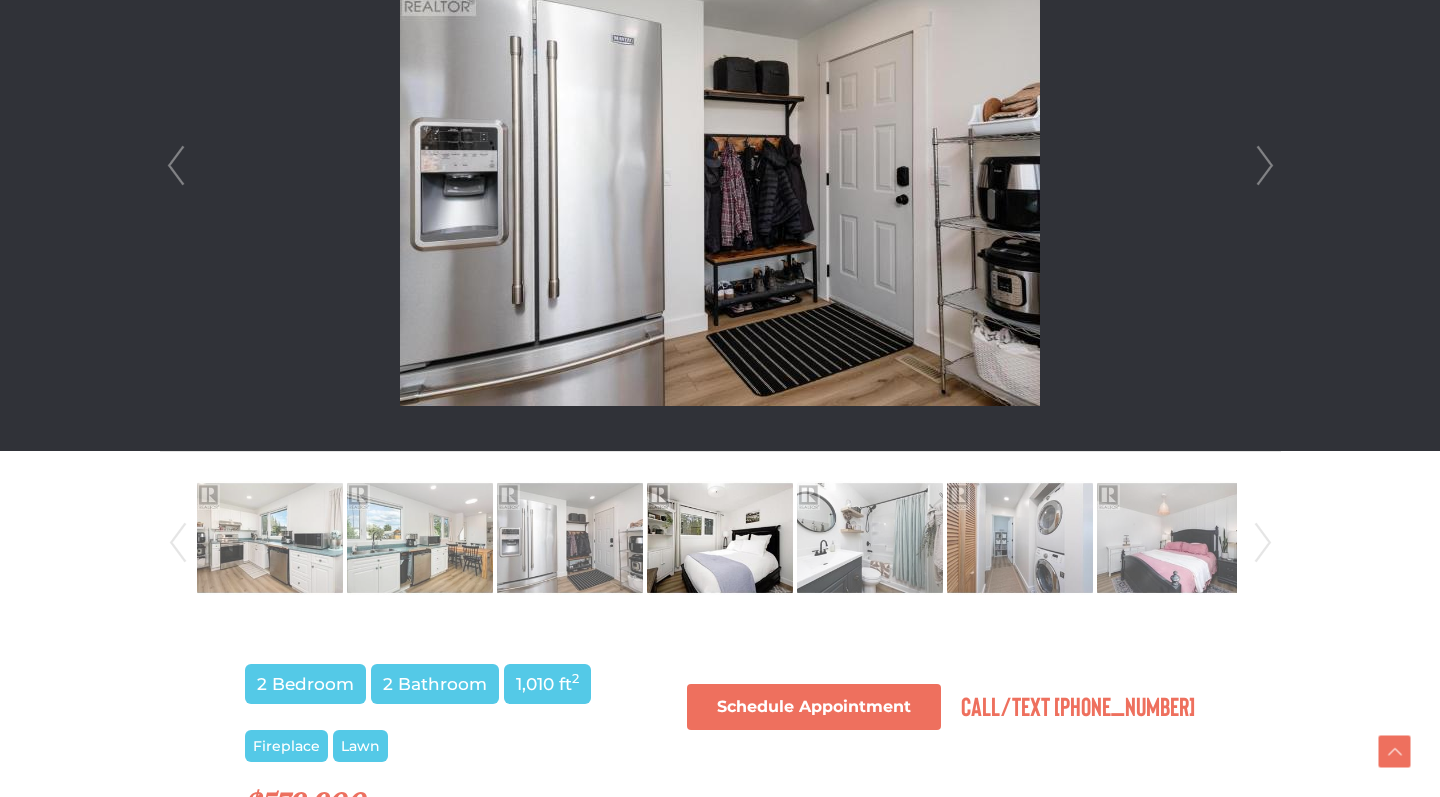 click at bounding box center (720, 538) 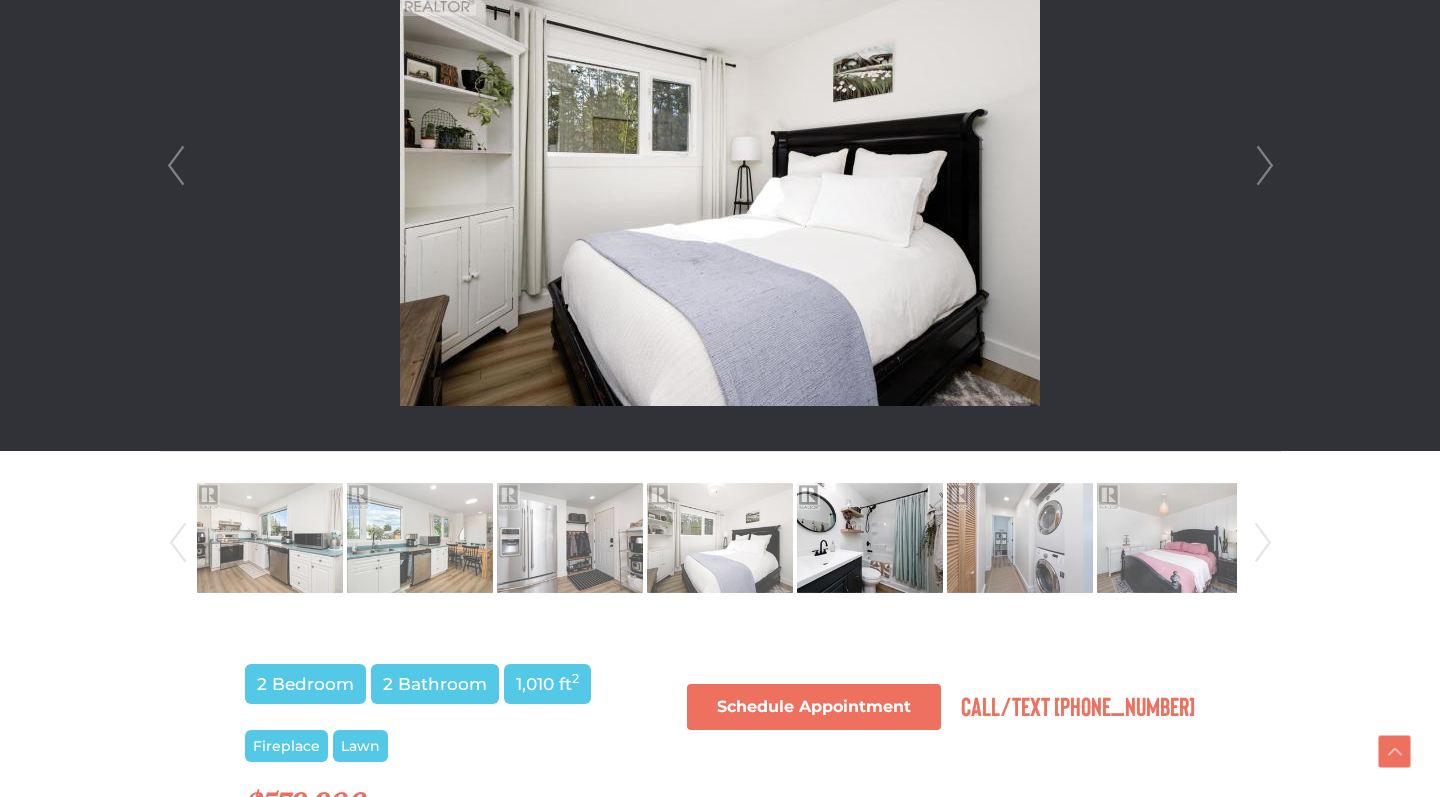 click at bounding box center (870, 538) 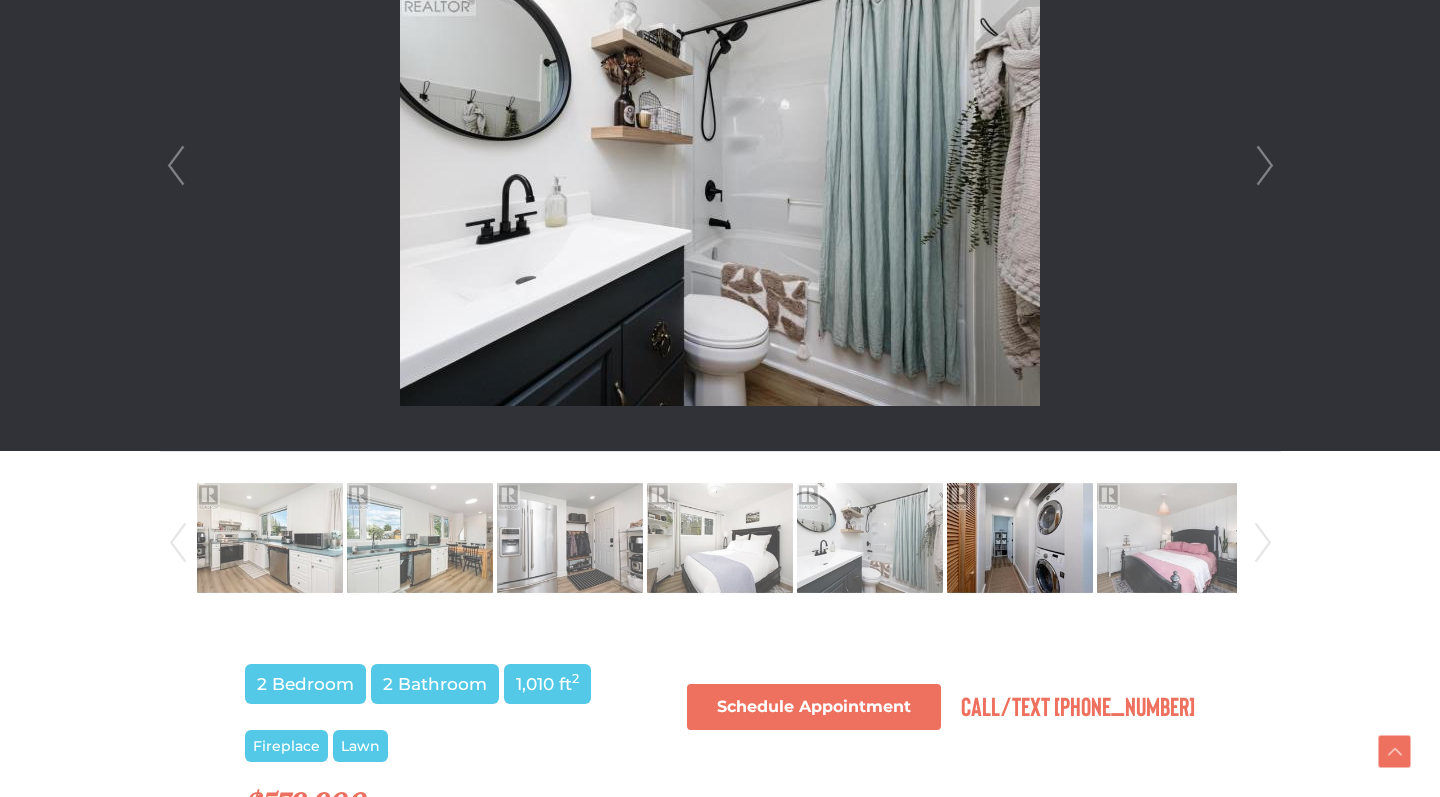 click at bounding box center [1020, 538] 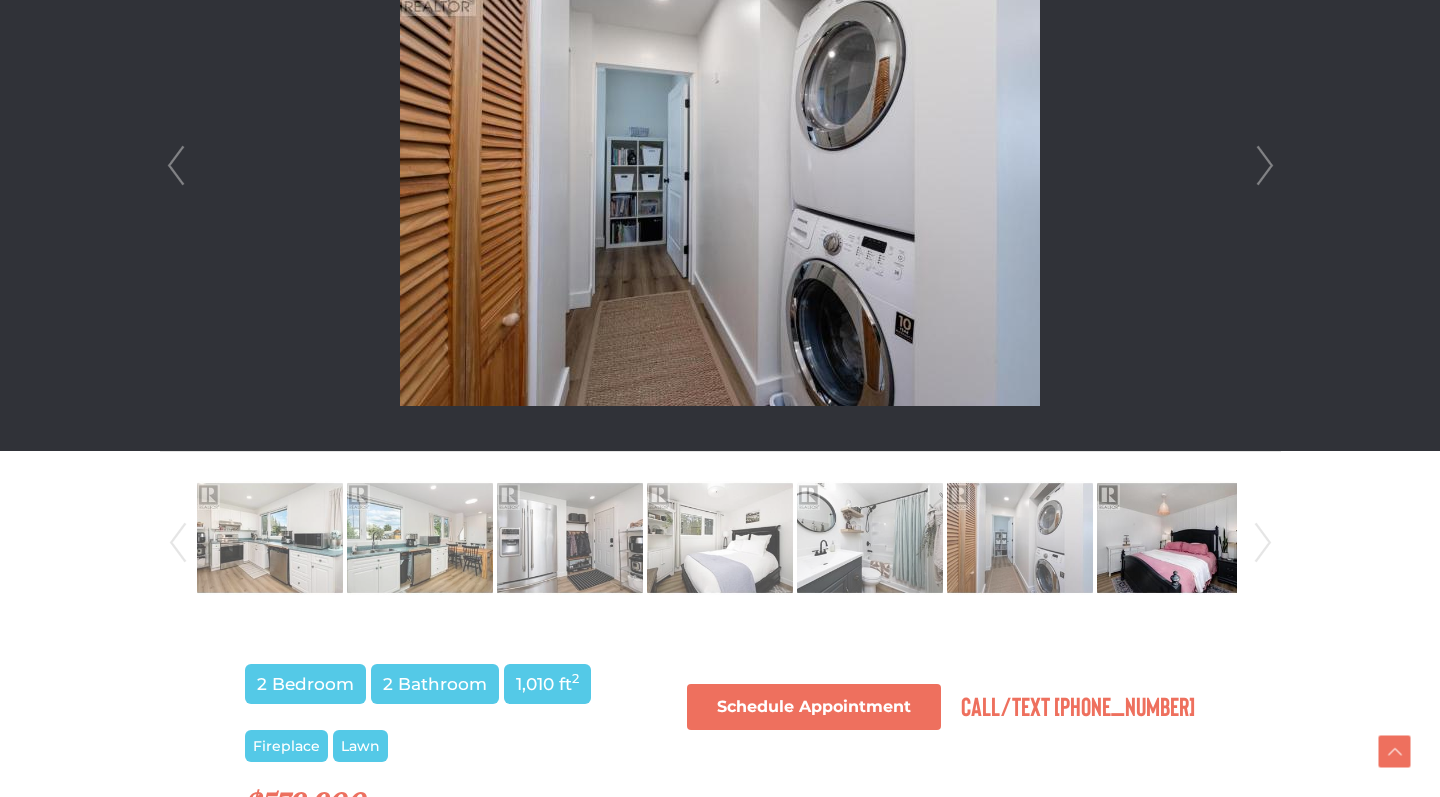 click at bounding box center [1170, 538] 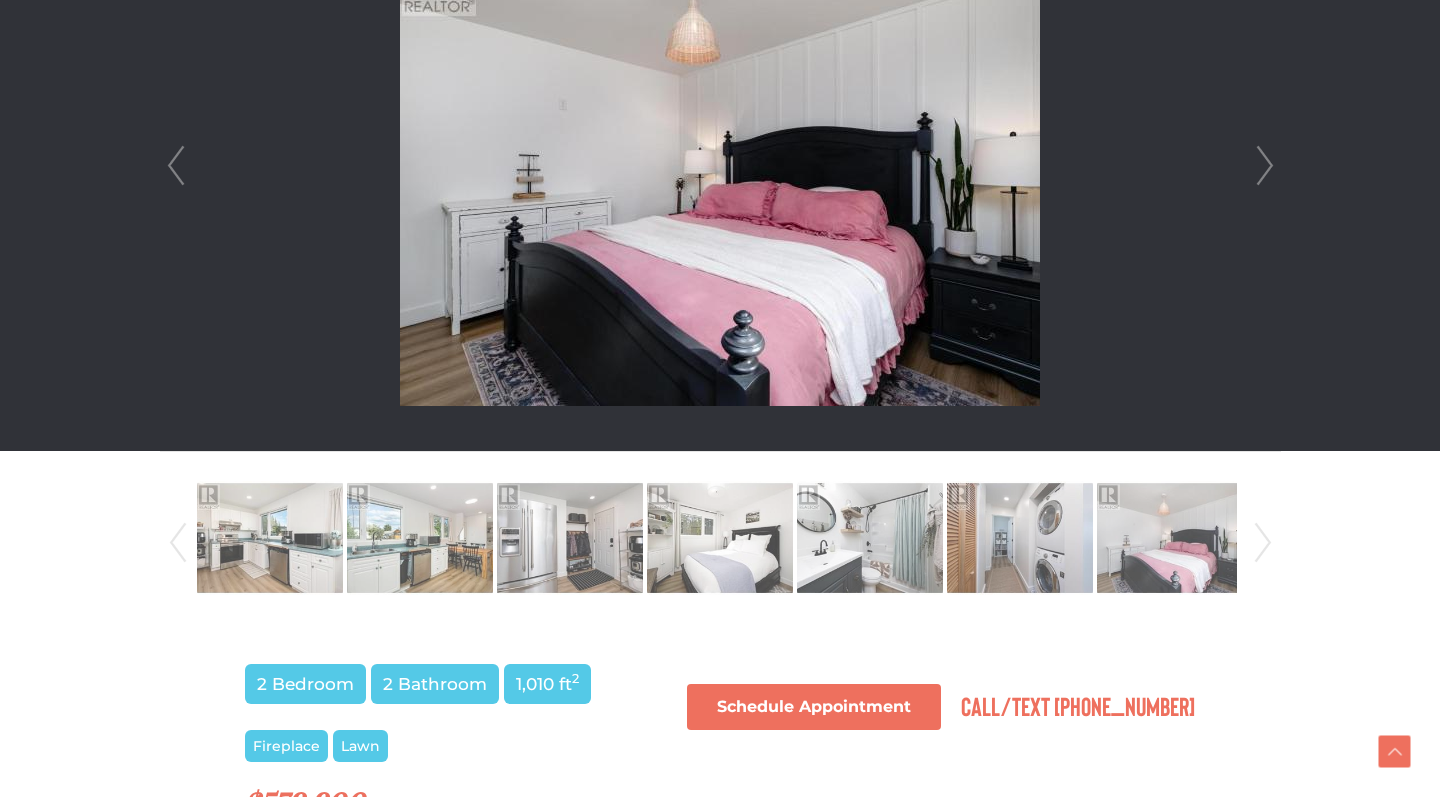 click on "Next" at bounding box center (1263, 543) 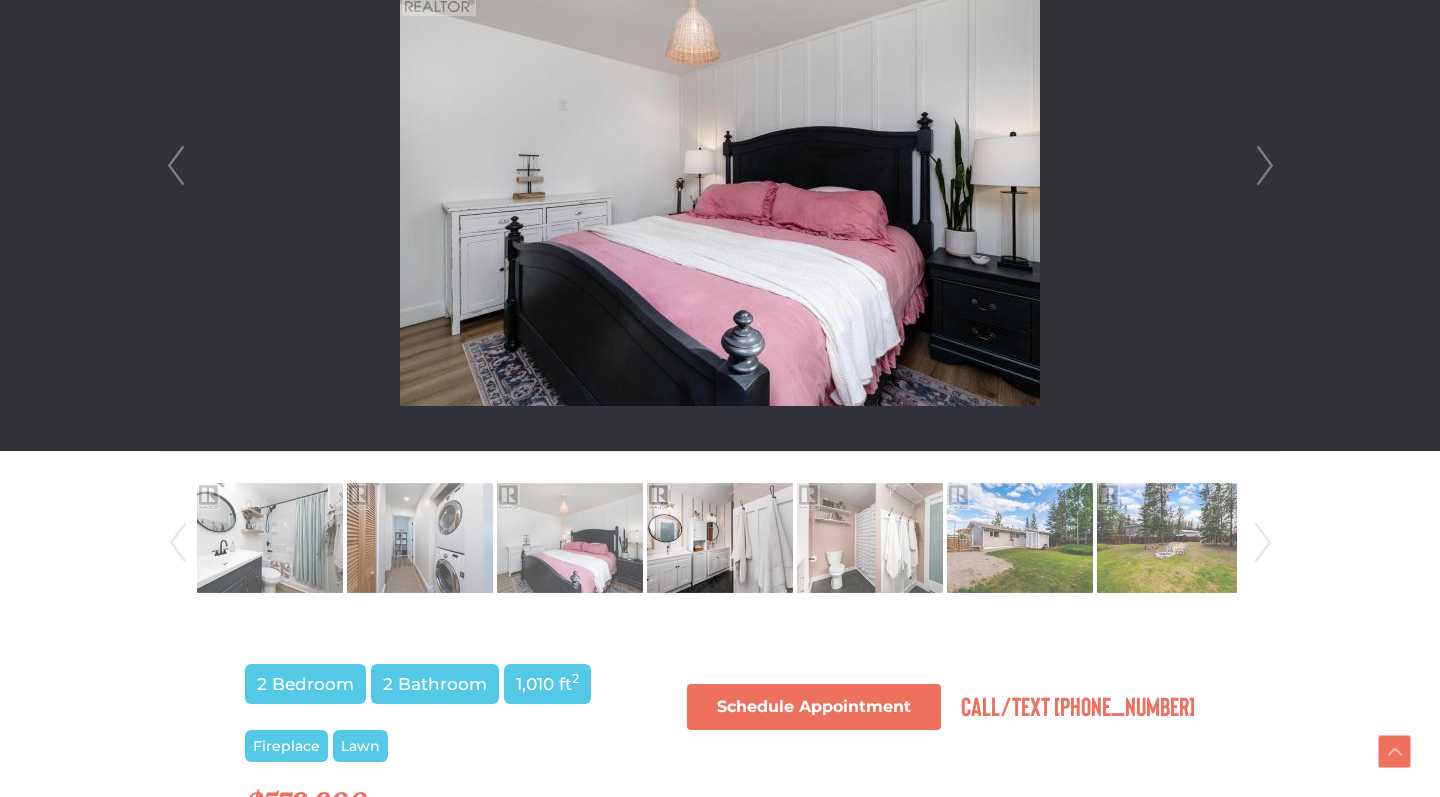 click at bounding box center [720, 538] 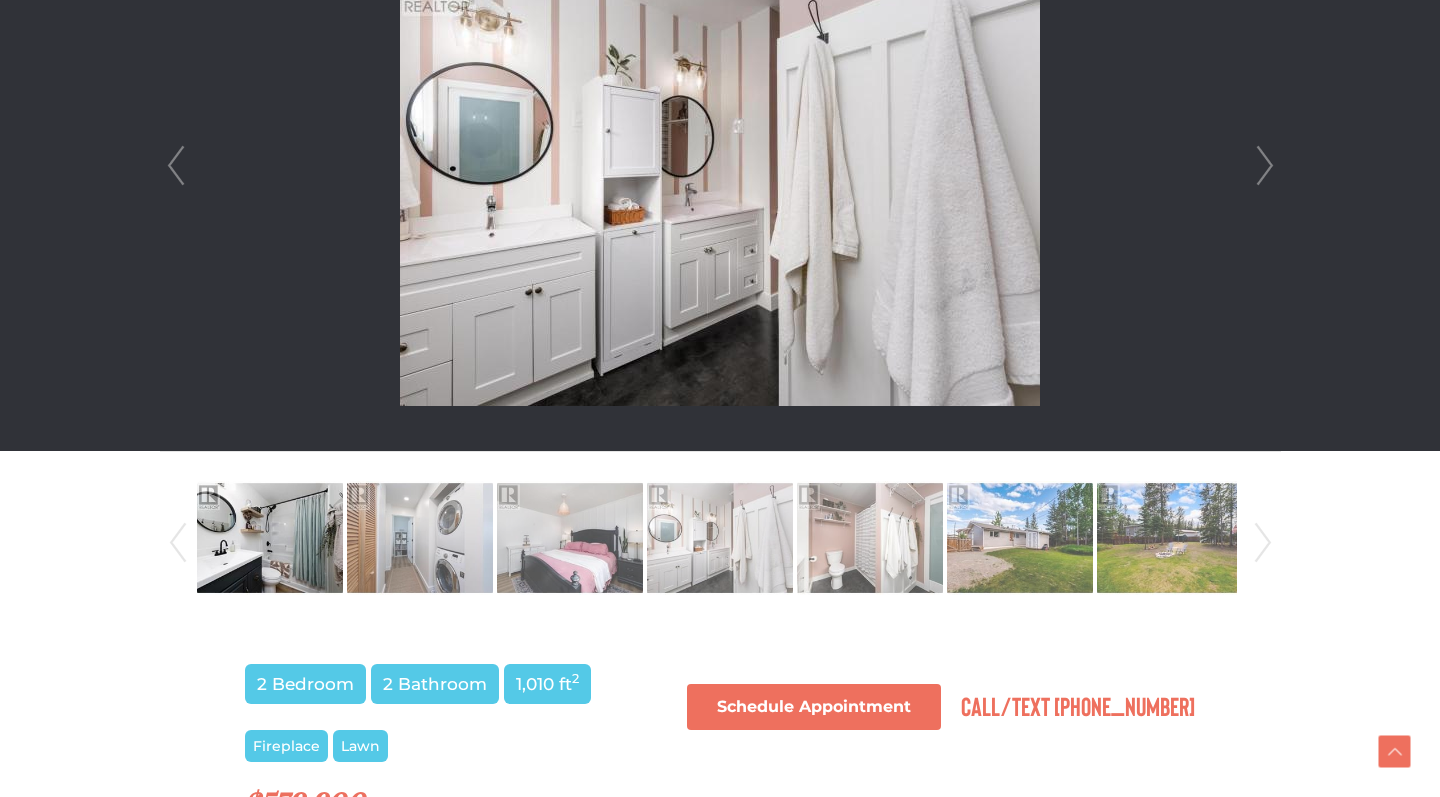 click at bounding box center [270, 538] 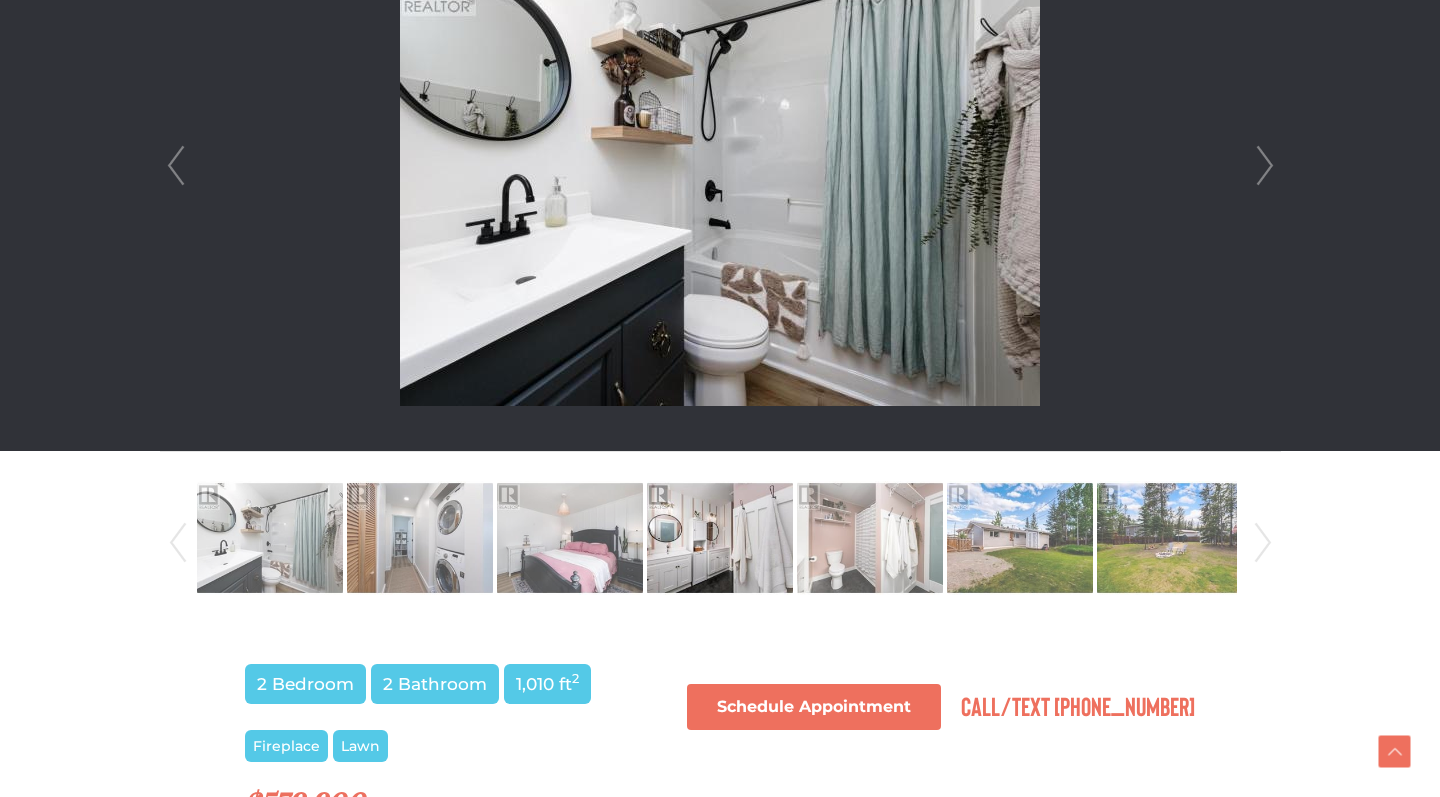 click at bounding box center [720, 538] 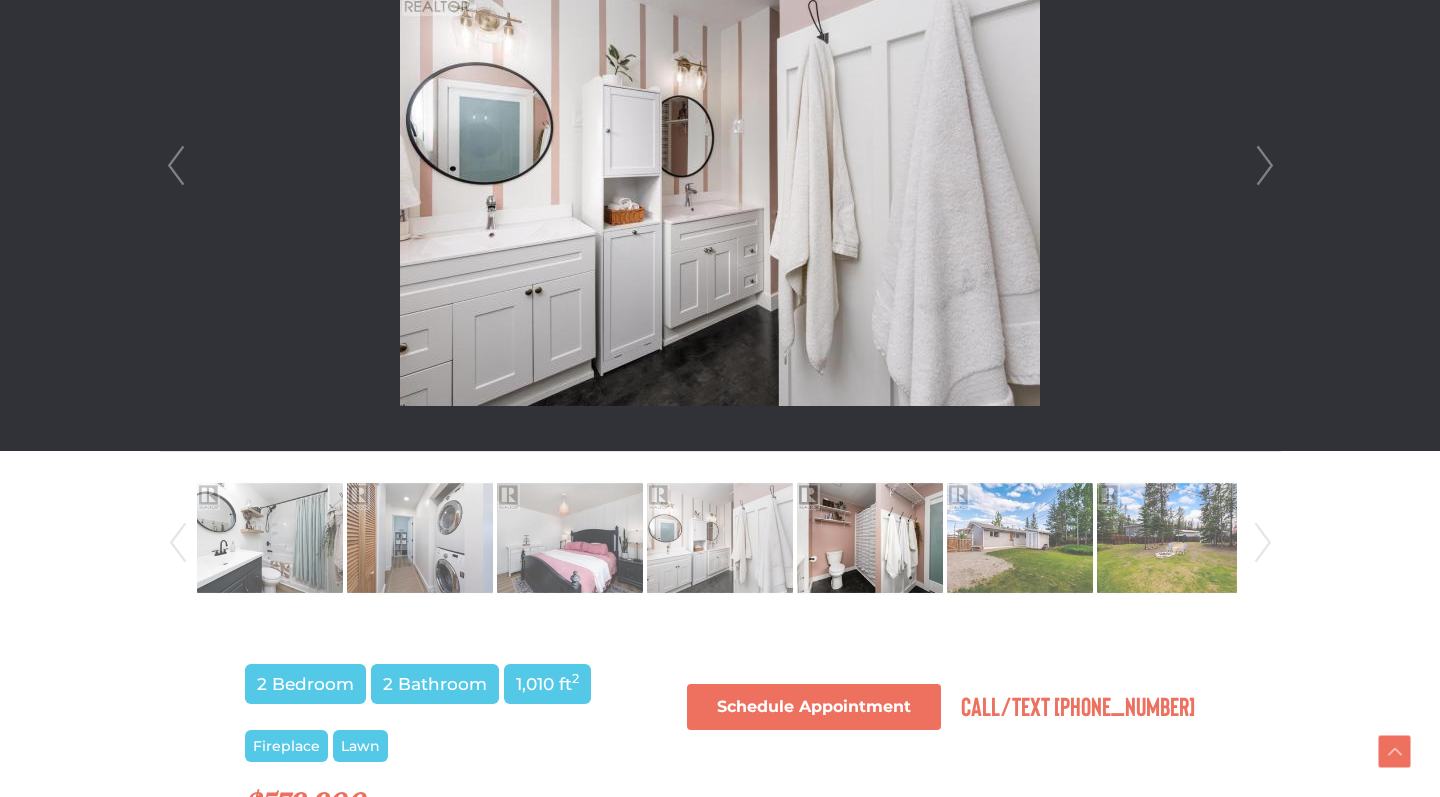 click at bounding box center [870, 538] 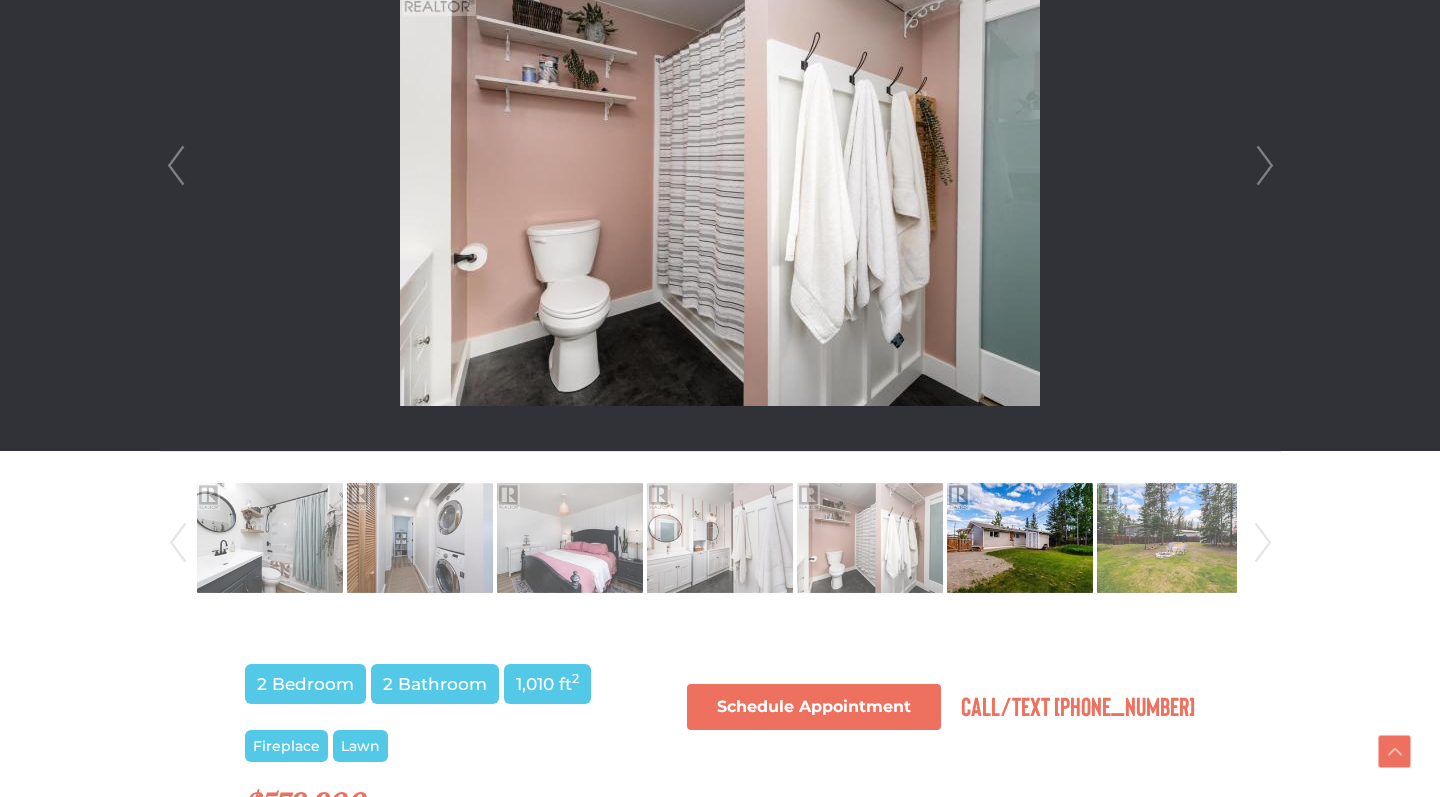 click at bounding box center (1020, 538) 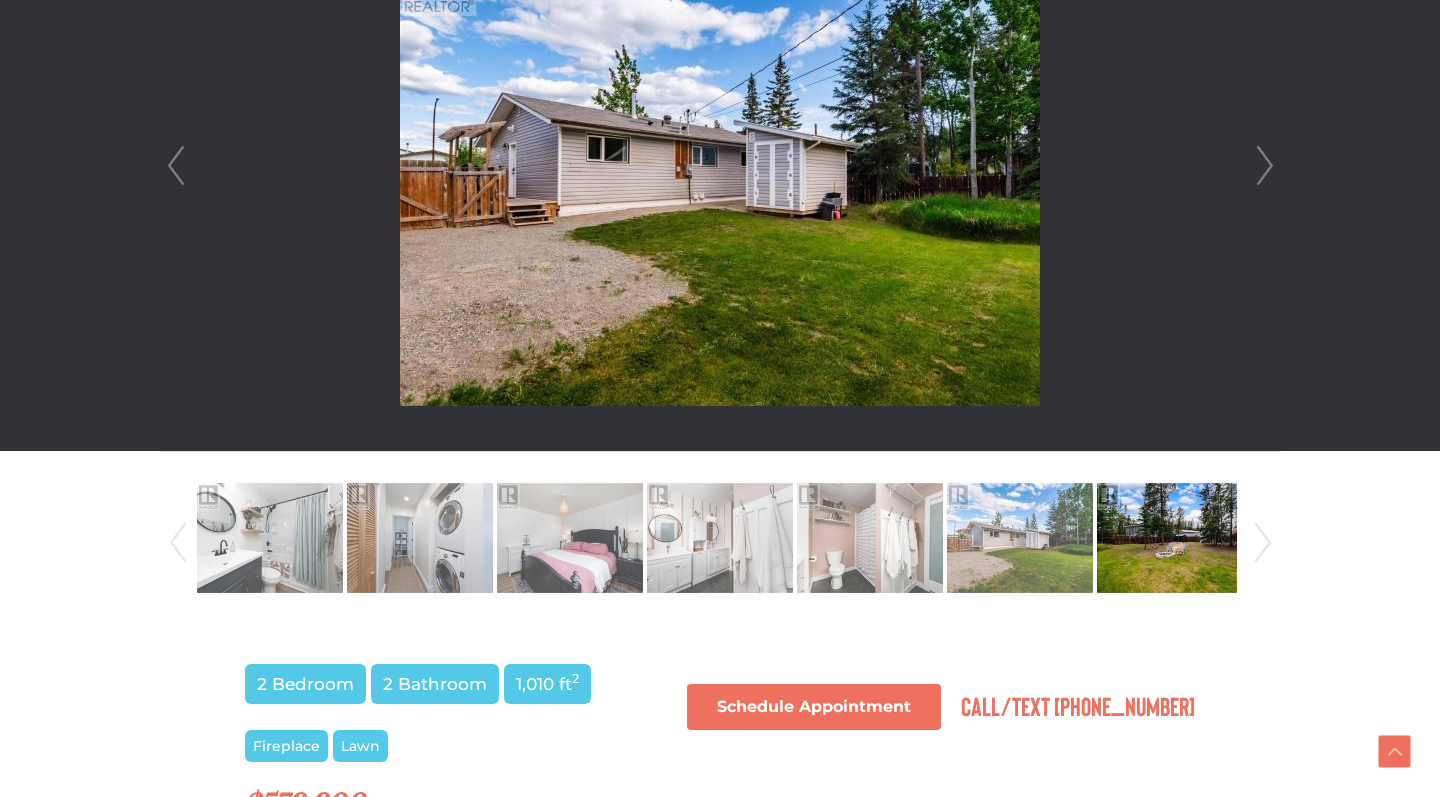 click at bounding box center (1170, 538) 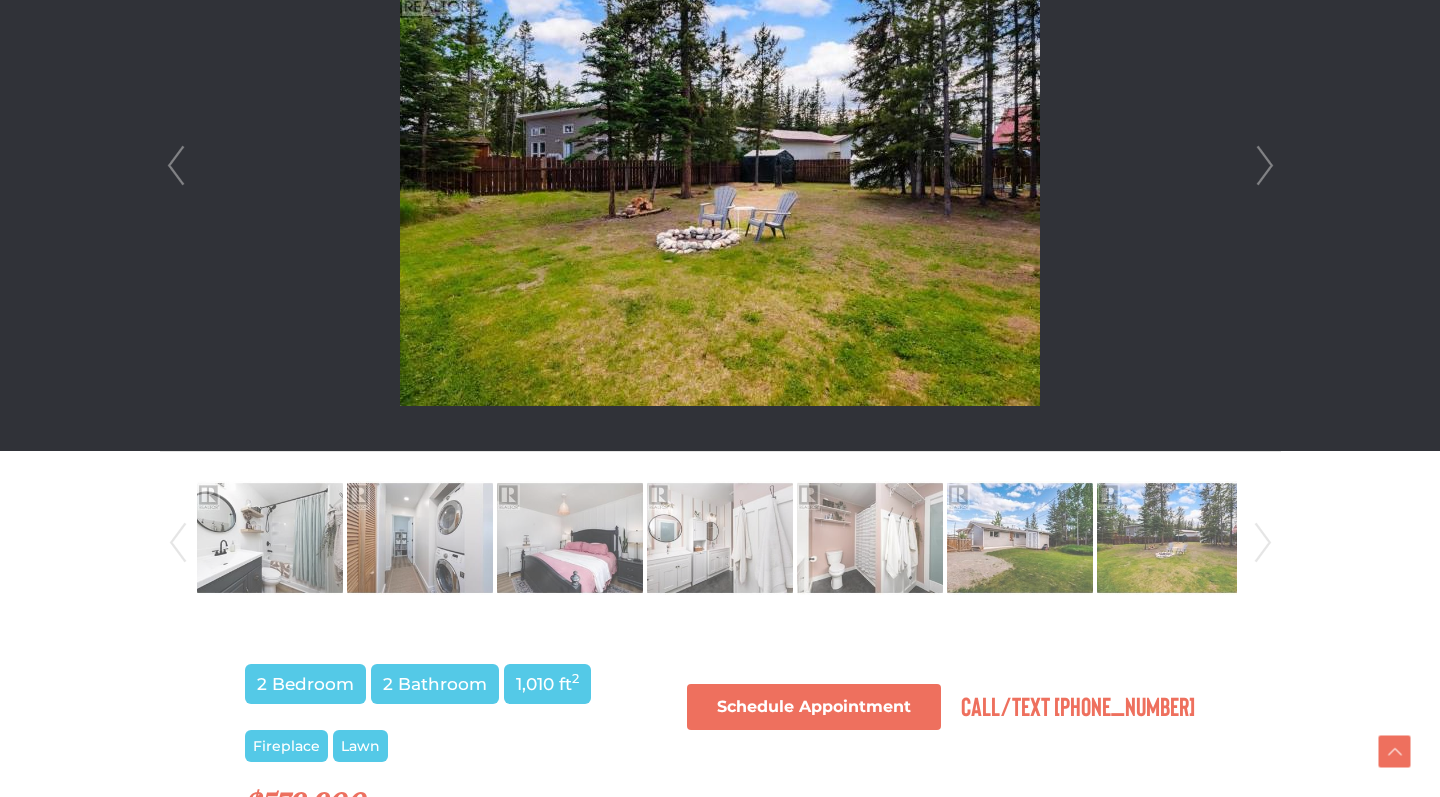click on "Next" at bounding box center (1263, 543) 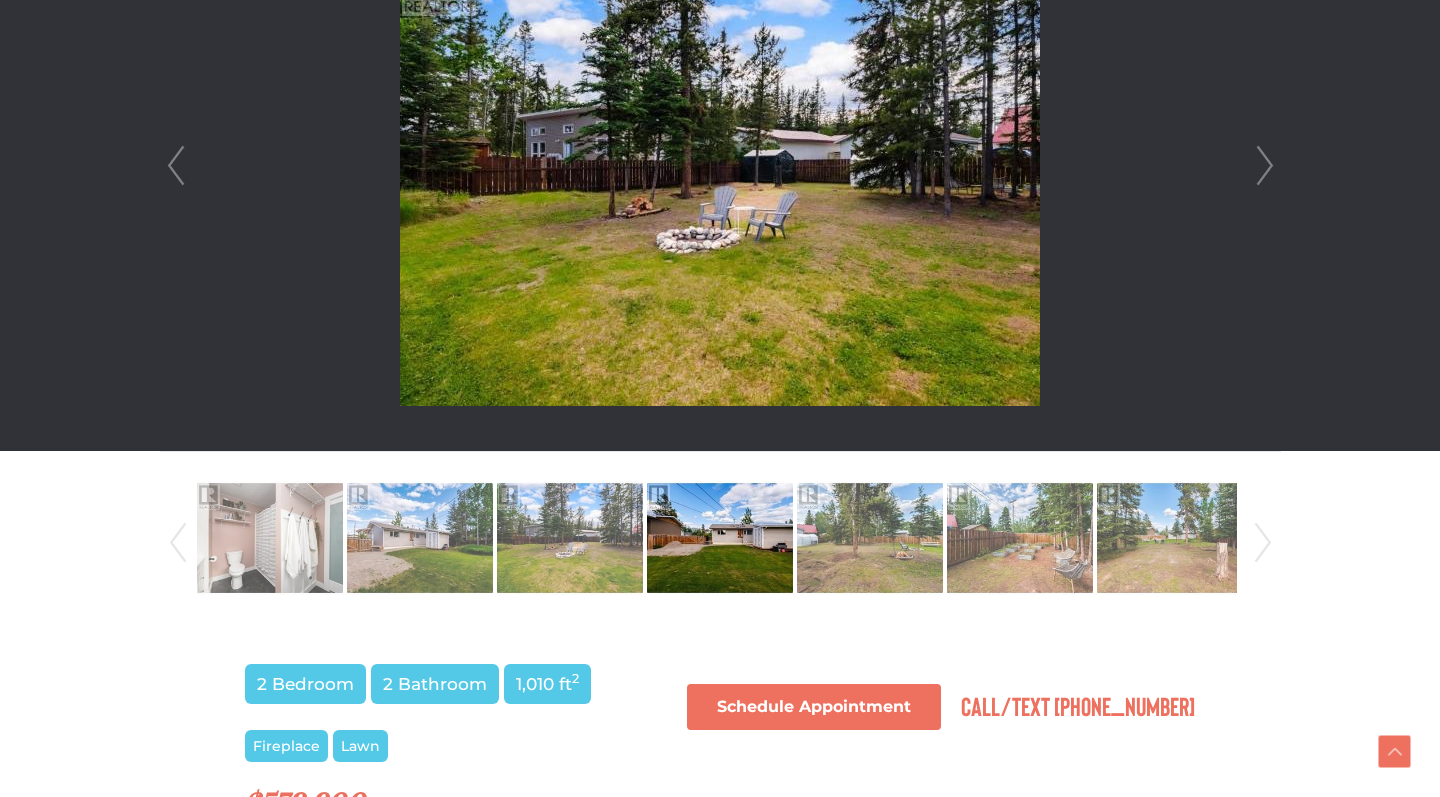 click at bounding box center [720, 538] 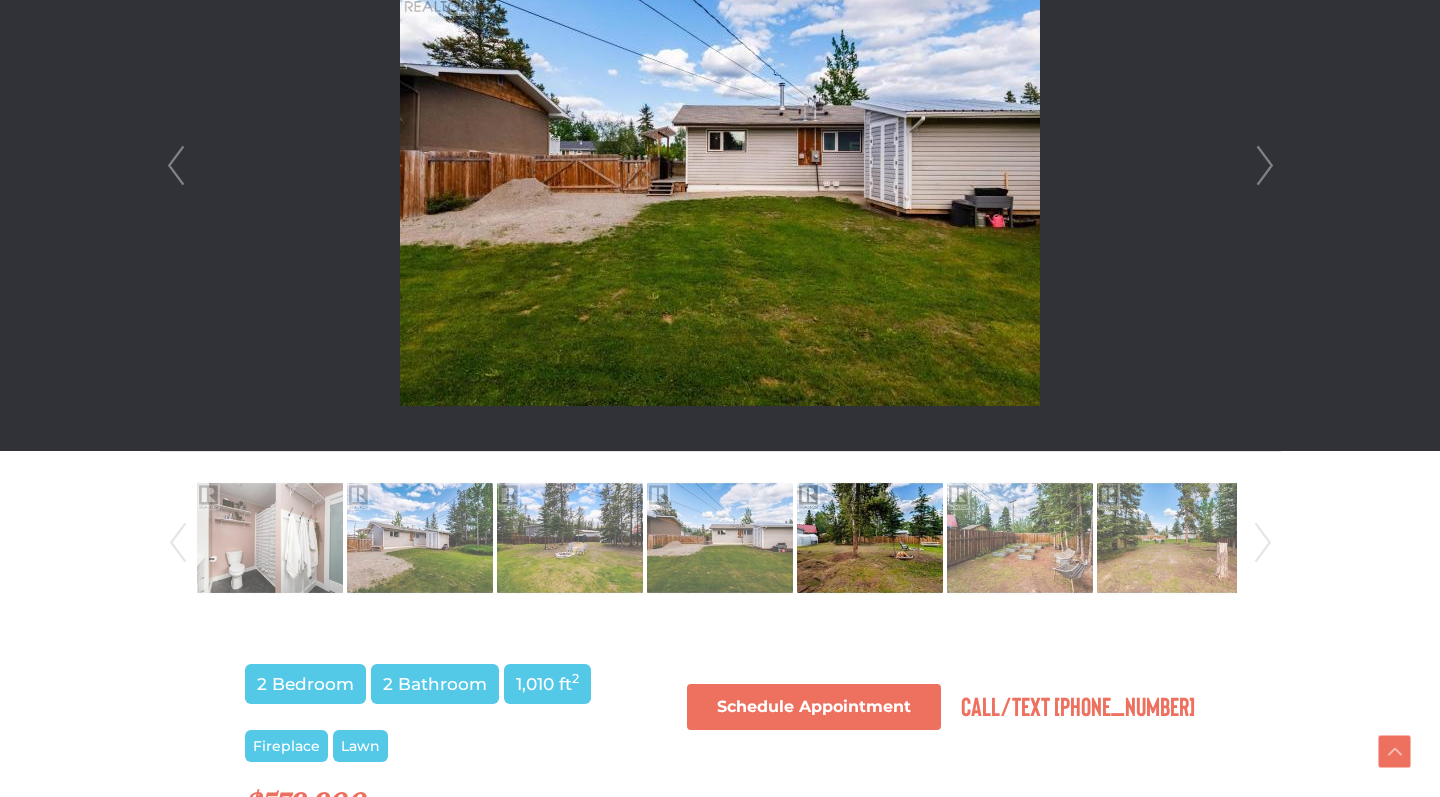 click at bounding box center [870, 538] 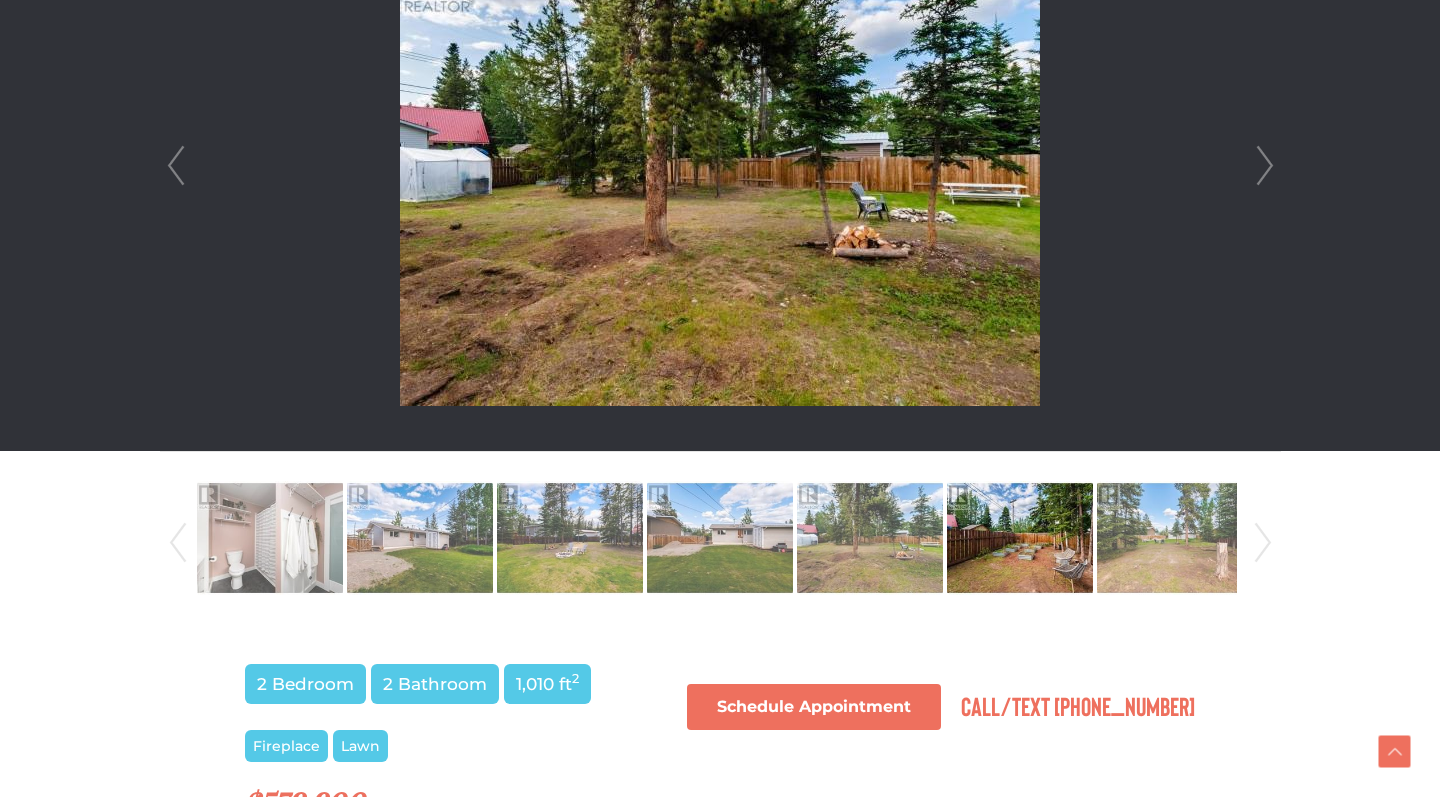 click at bounding box center [1020, 538] 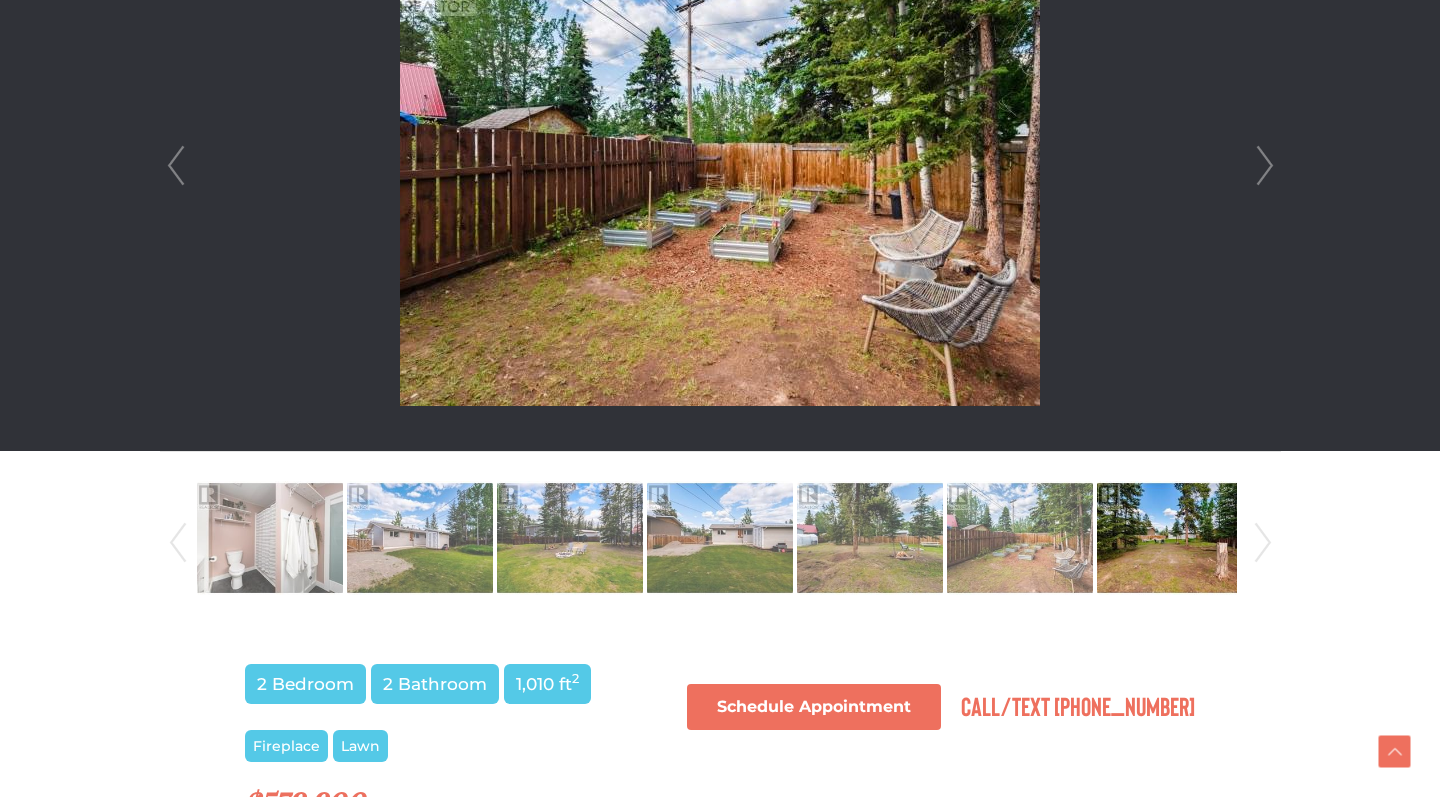 click at bounding box center (1170, 538) 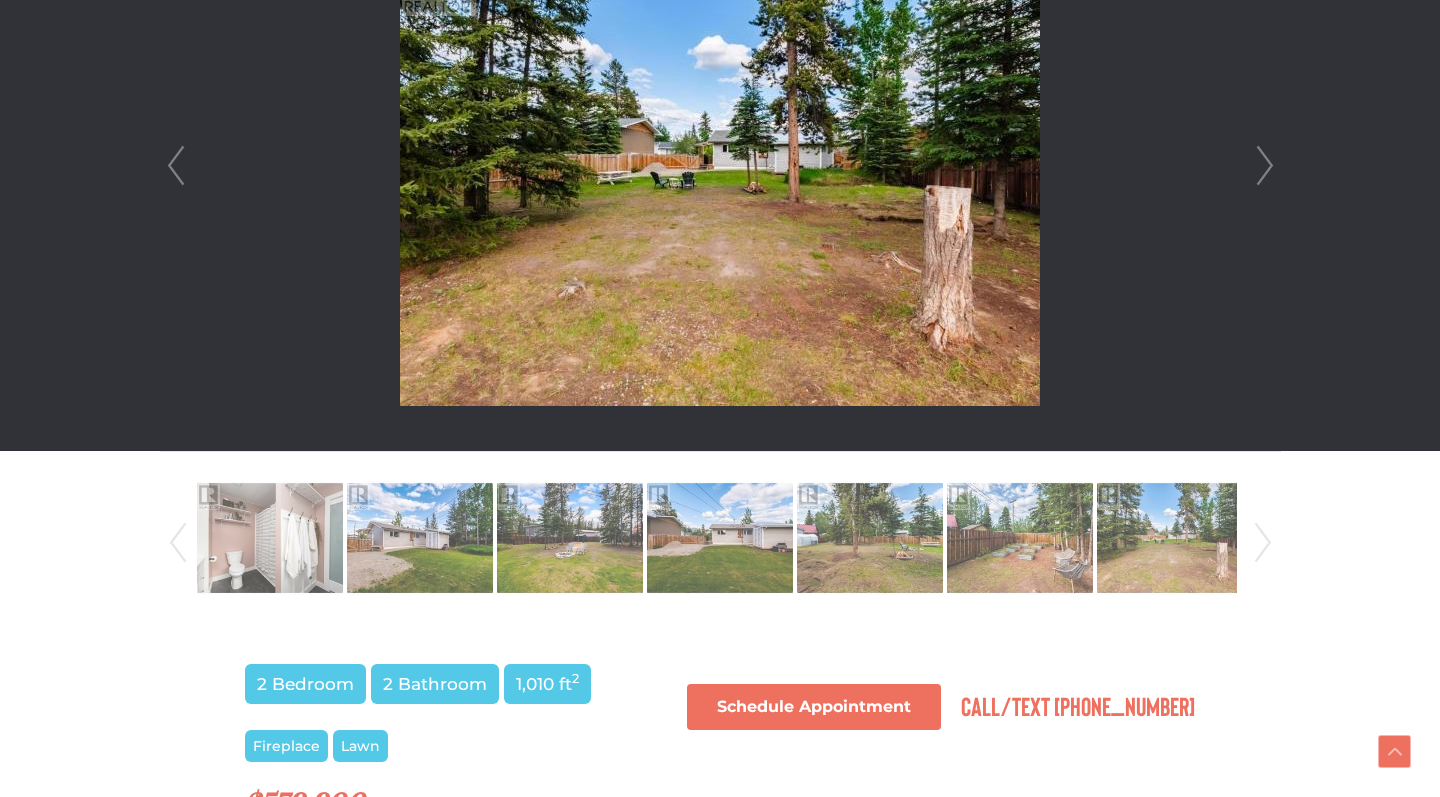 click on "Next" at bounding box center [1263, 543] 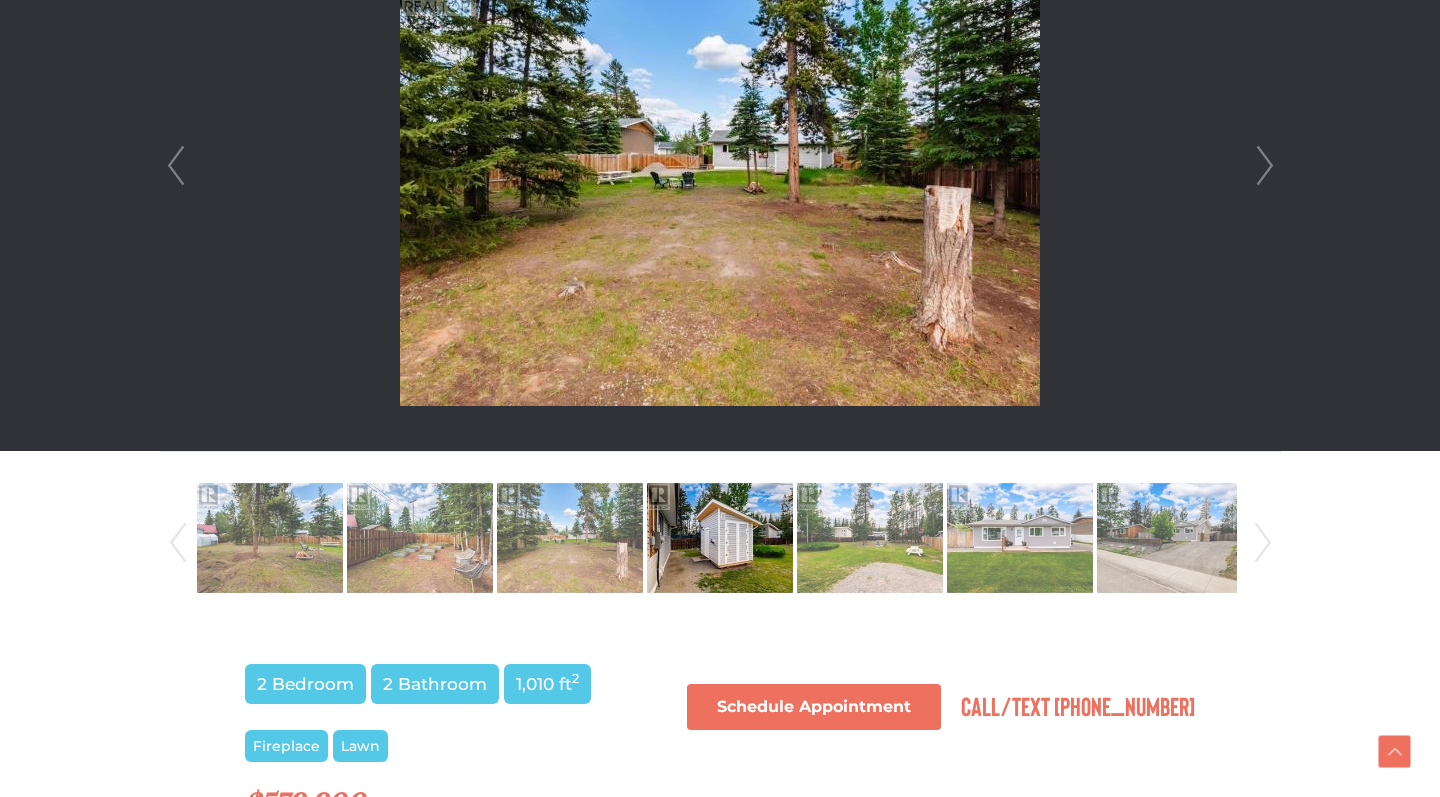 click at bounding box center [720, 538] 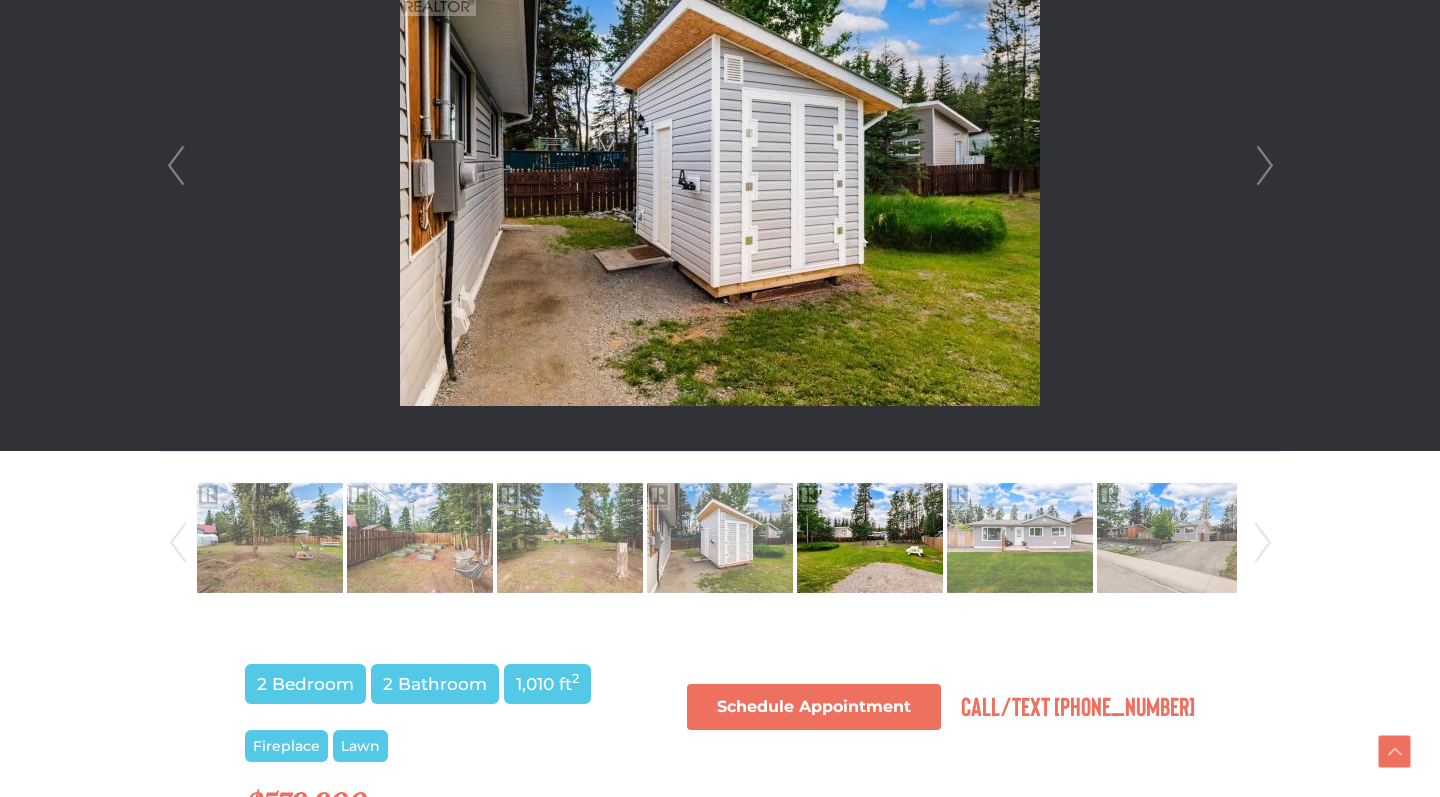 click at bounding box center [870, 538] 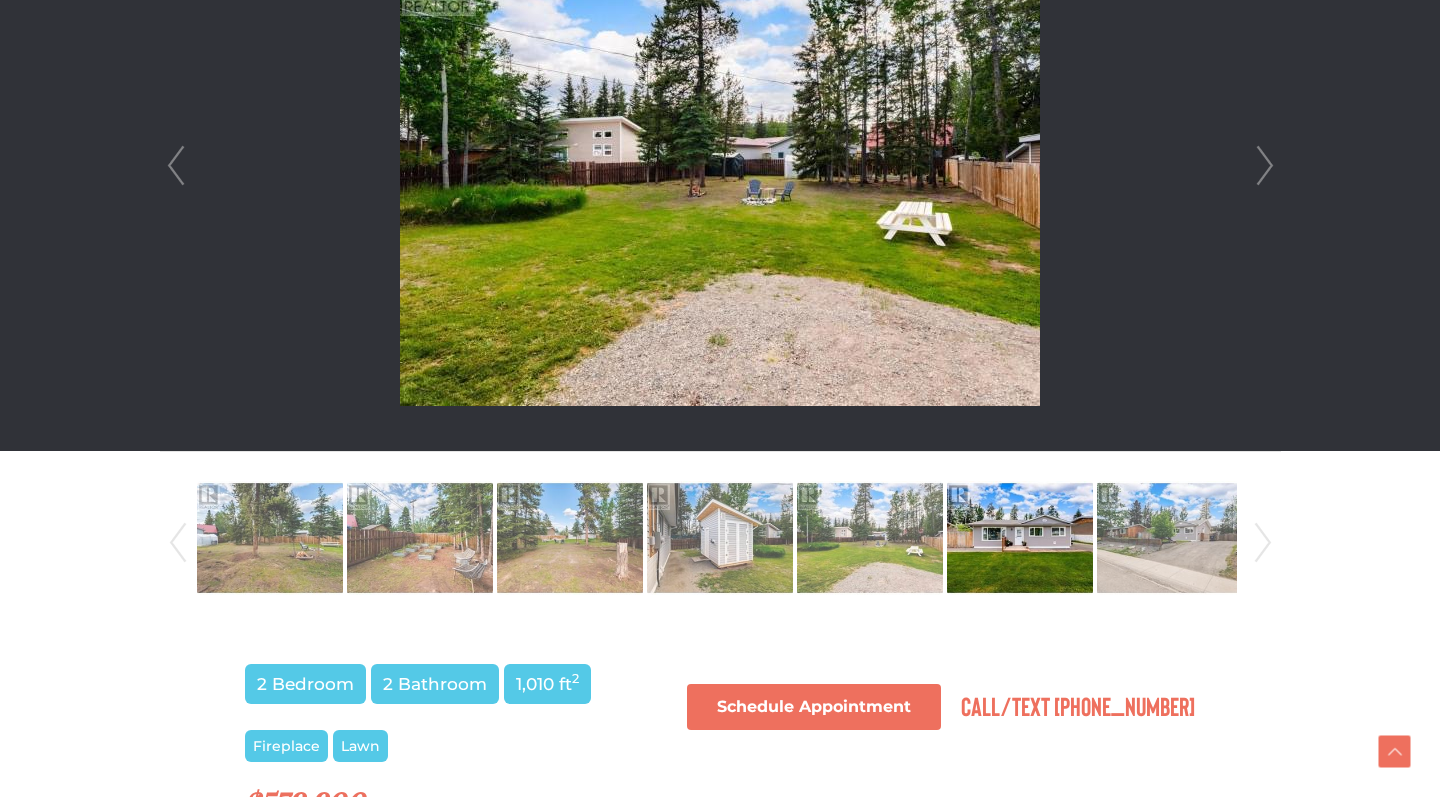 click at bounding box center (1020, 538) 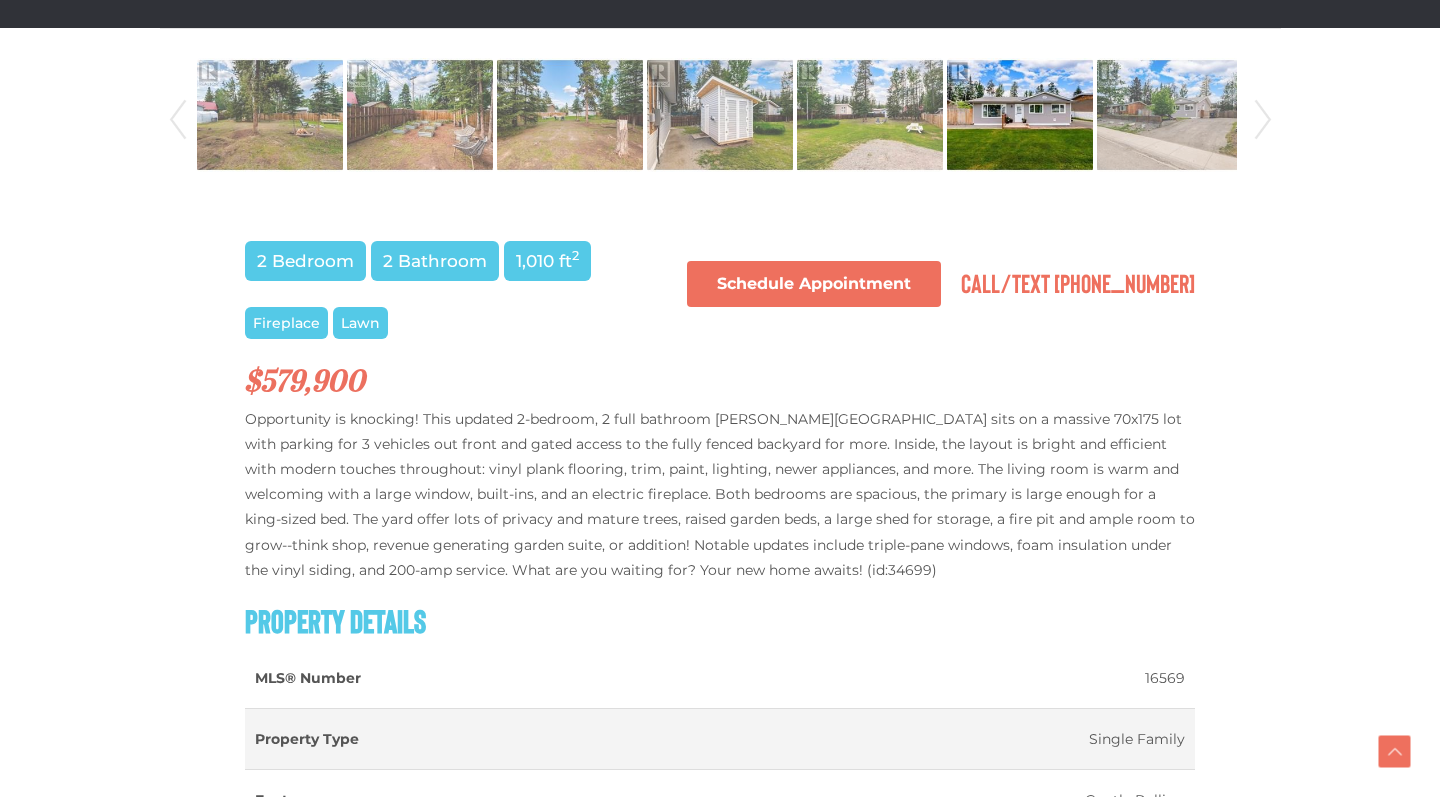 scroll, scrollTop: 1119, scrollLeft: 0, axis: vertical 